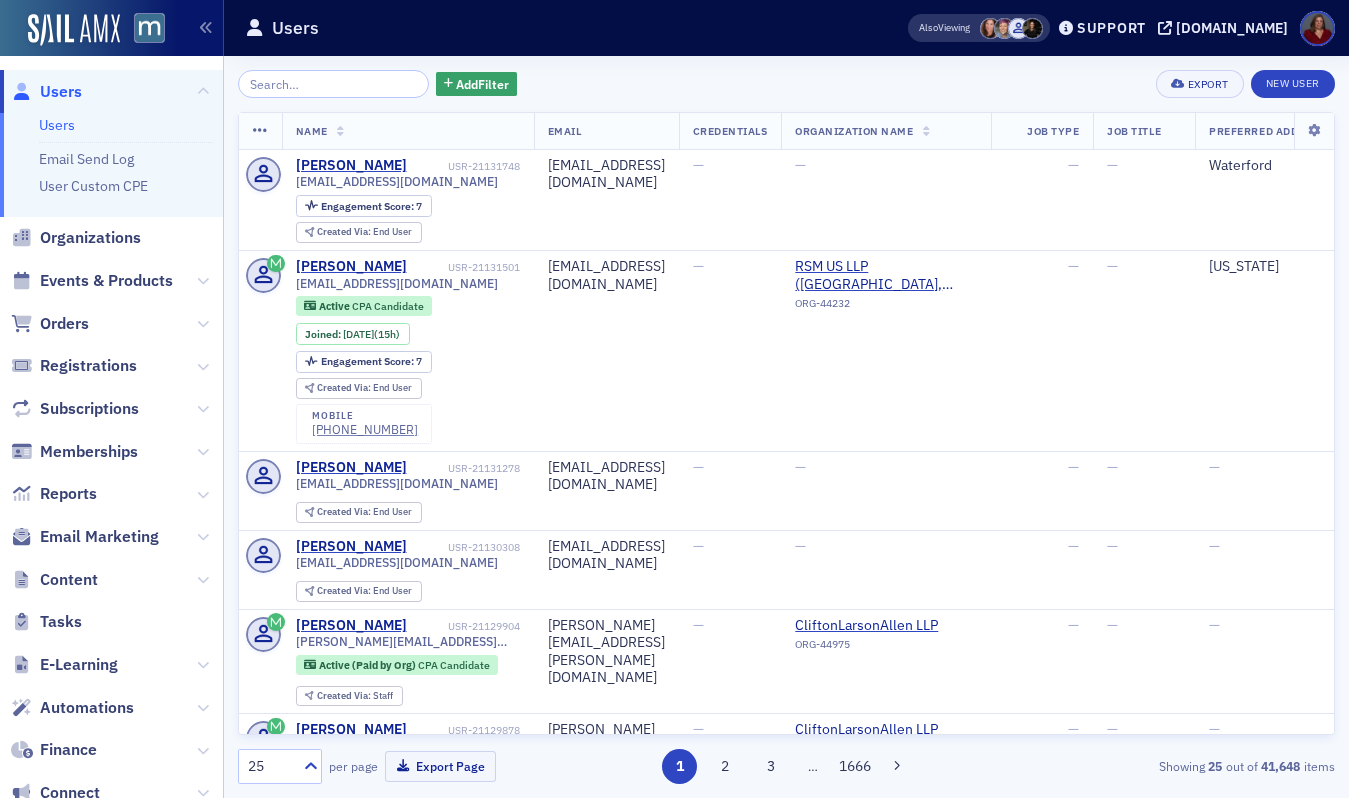 scroll, scrollTop: 0, scrollLeft: 0, axis: both 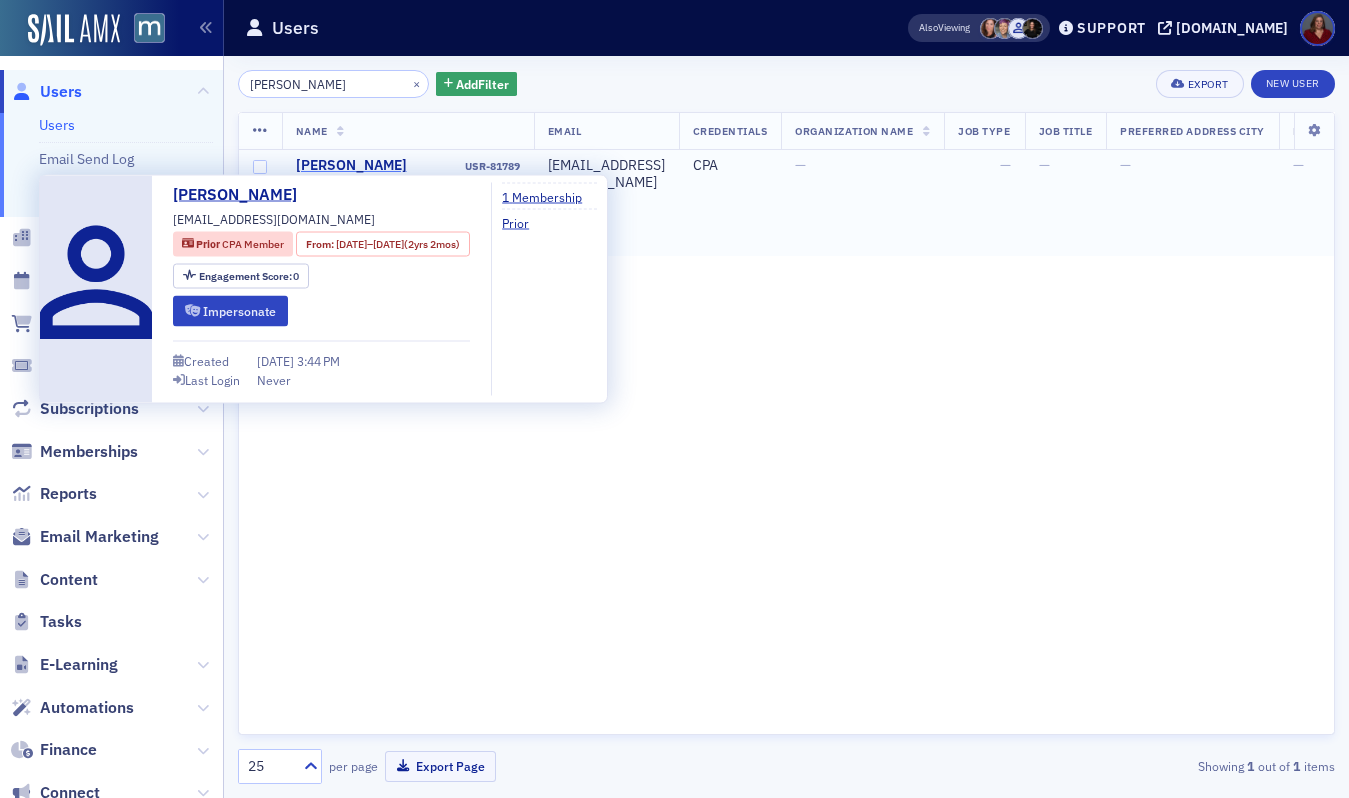 type on "[PERSON_NAME]" 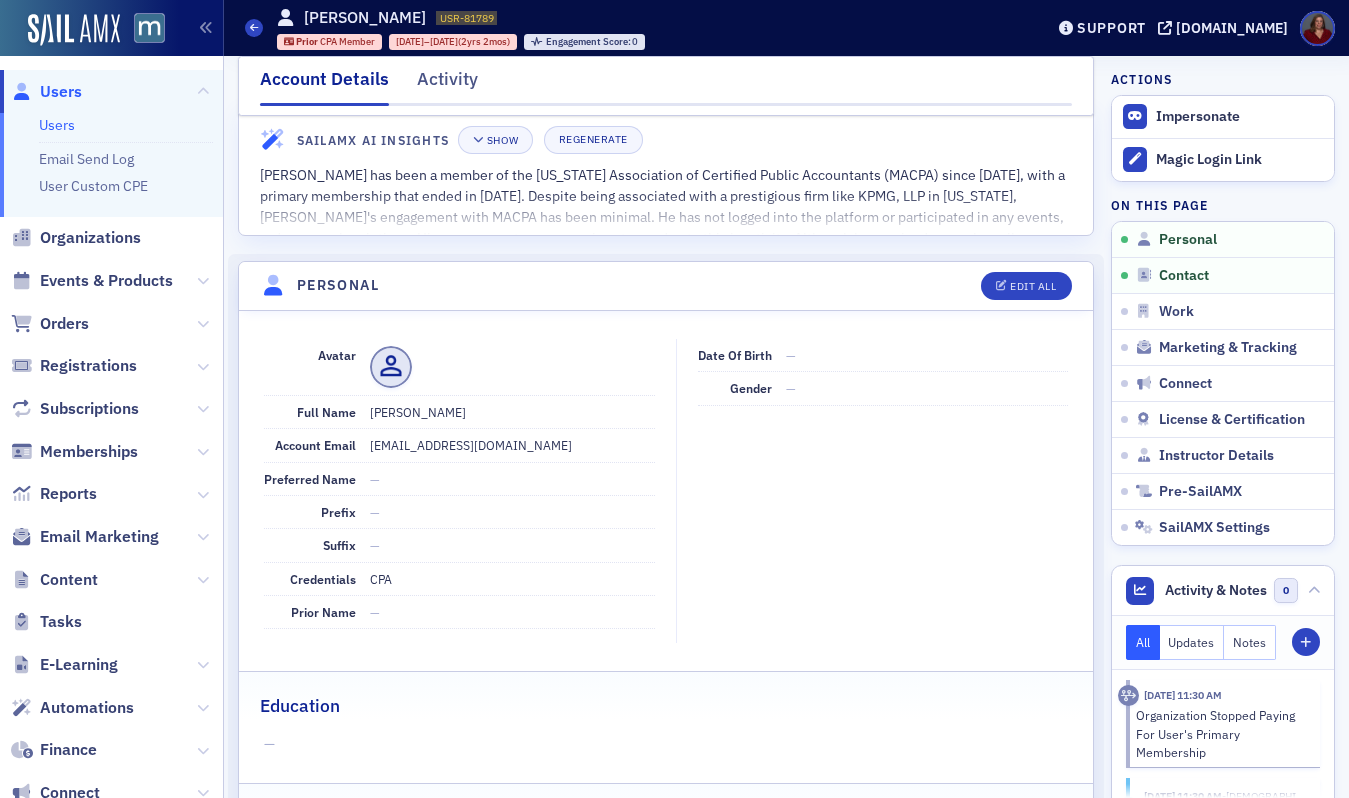 scroll, scrollTop: 0, scrollLeft: 0, axis: both 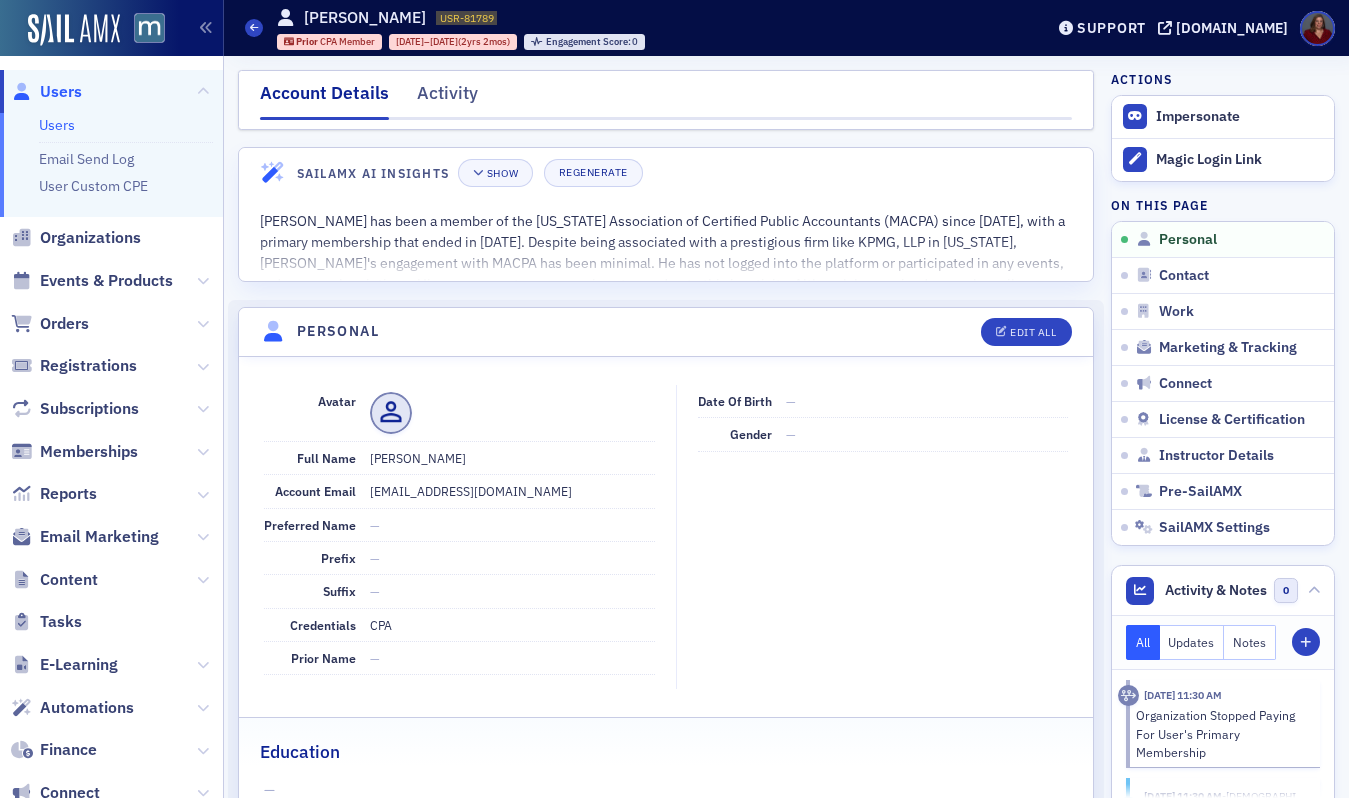 click on "[PERSON_NAME]" 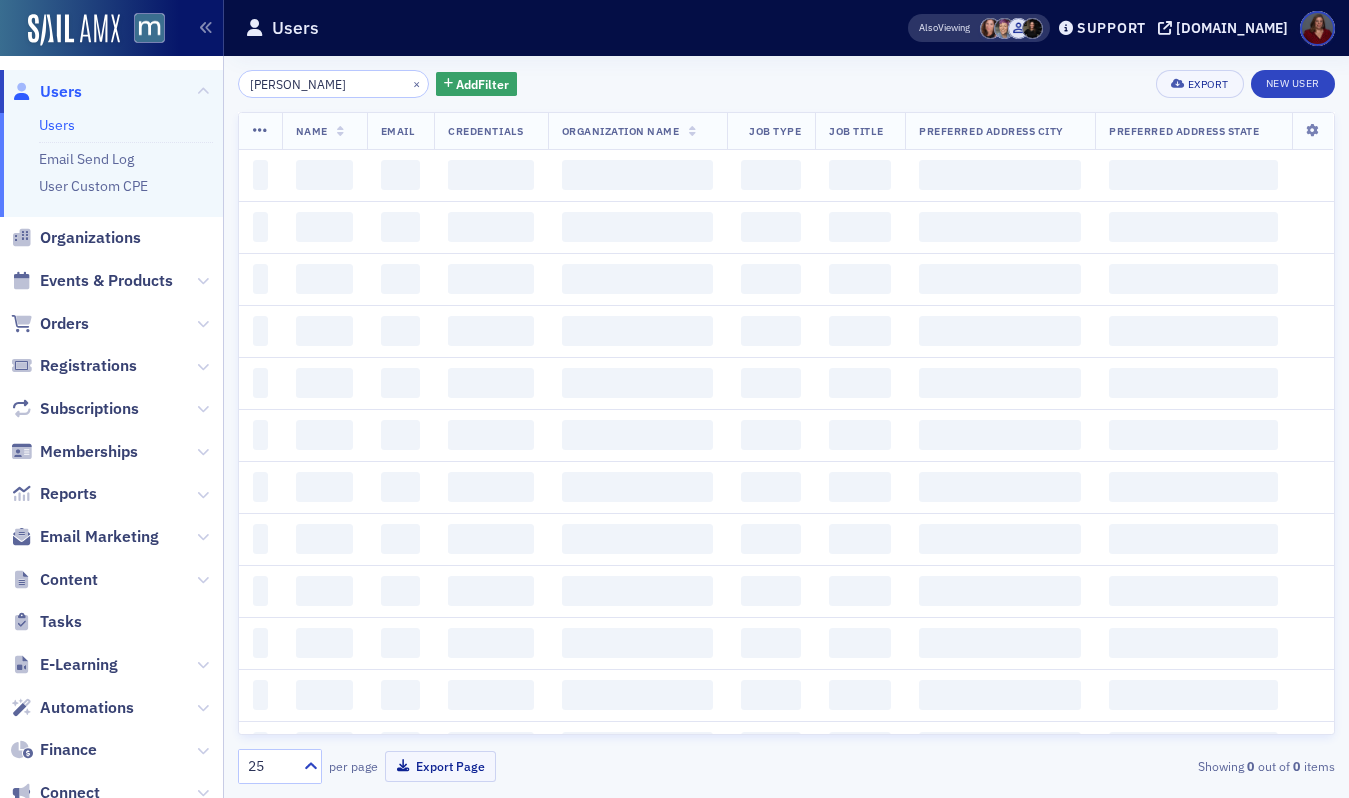 scroll, scrollTop: 0, scrollLeft: 0, axis: both 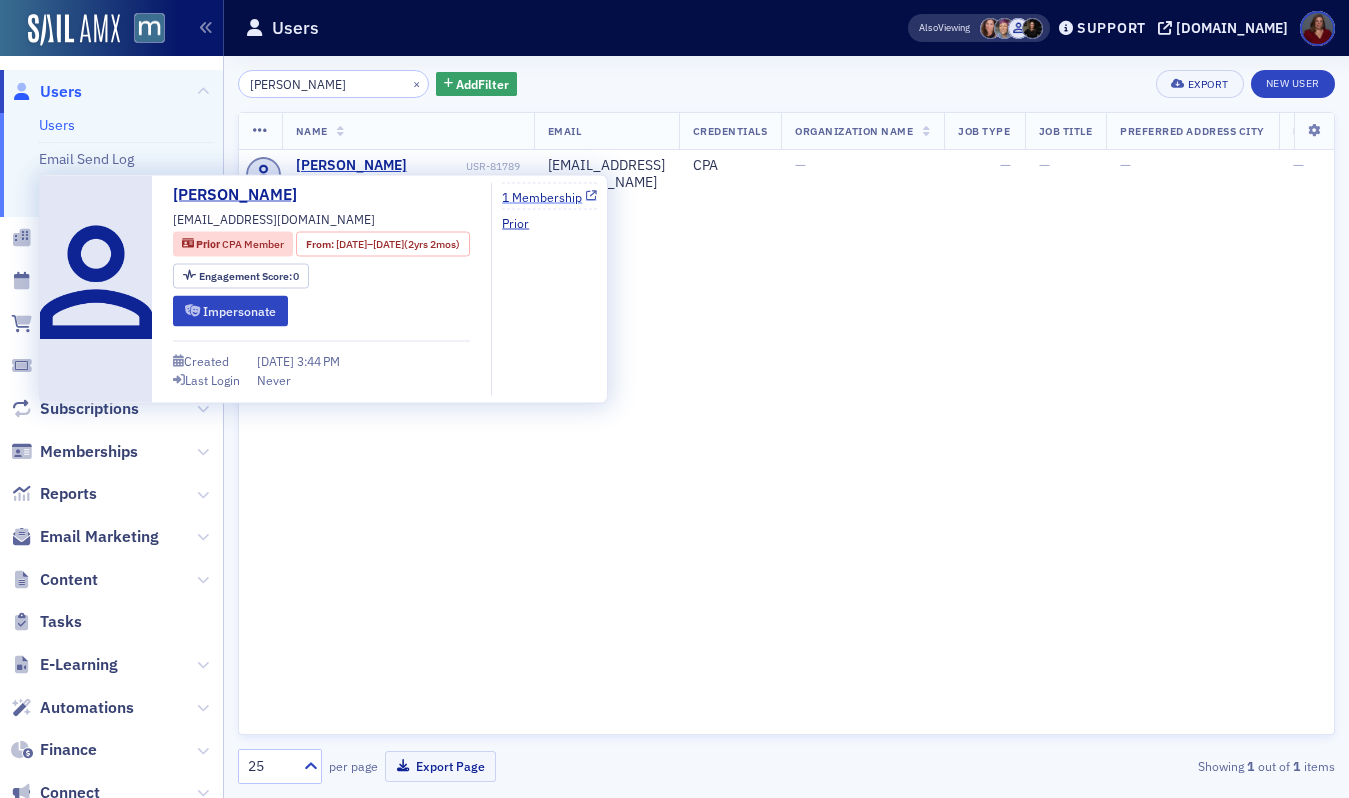 click on "1   Membership" at bounding box center [549, 196] 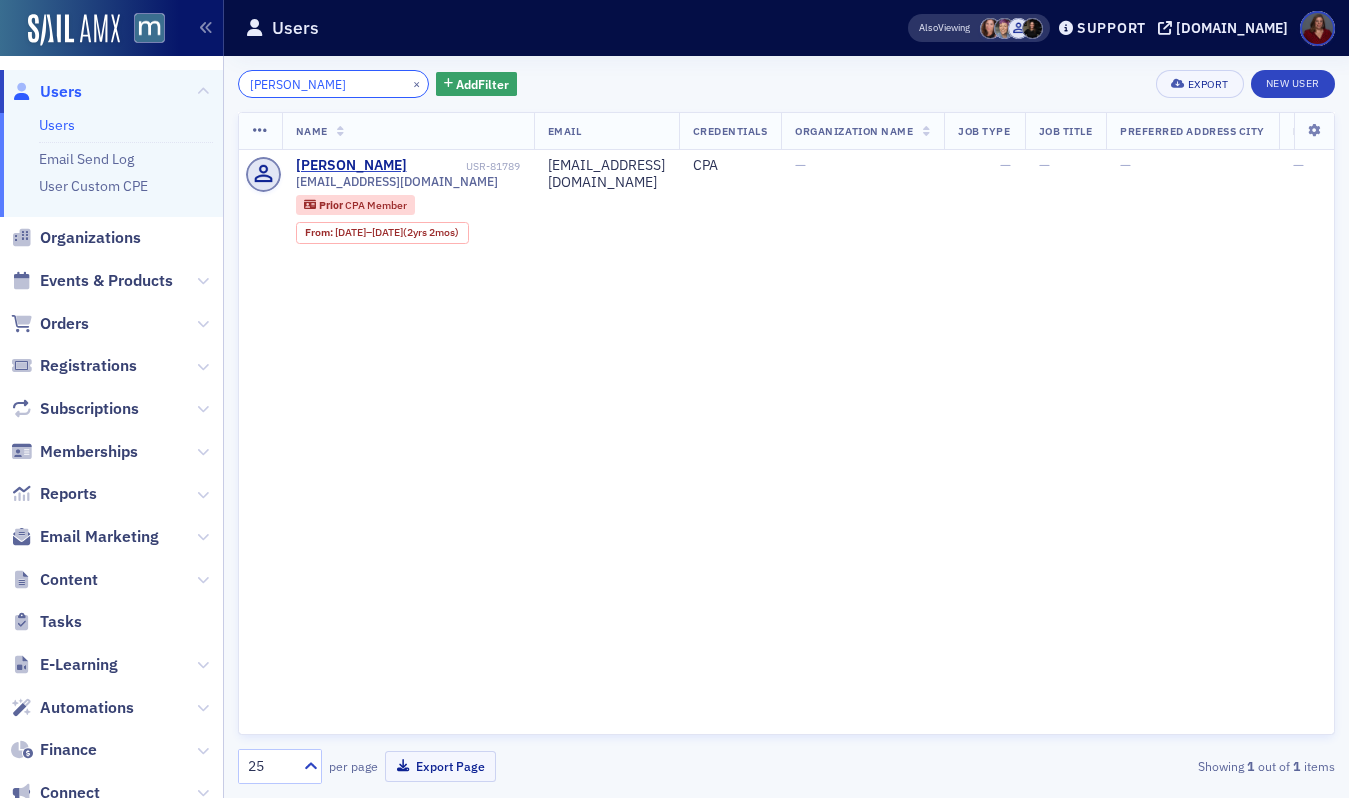 click on "[PERSON_NAME]" 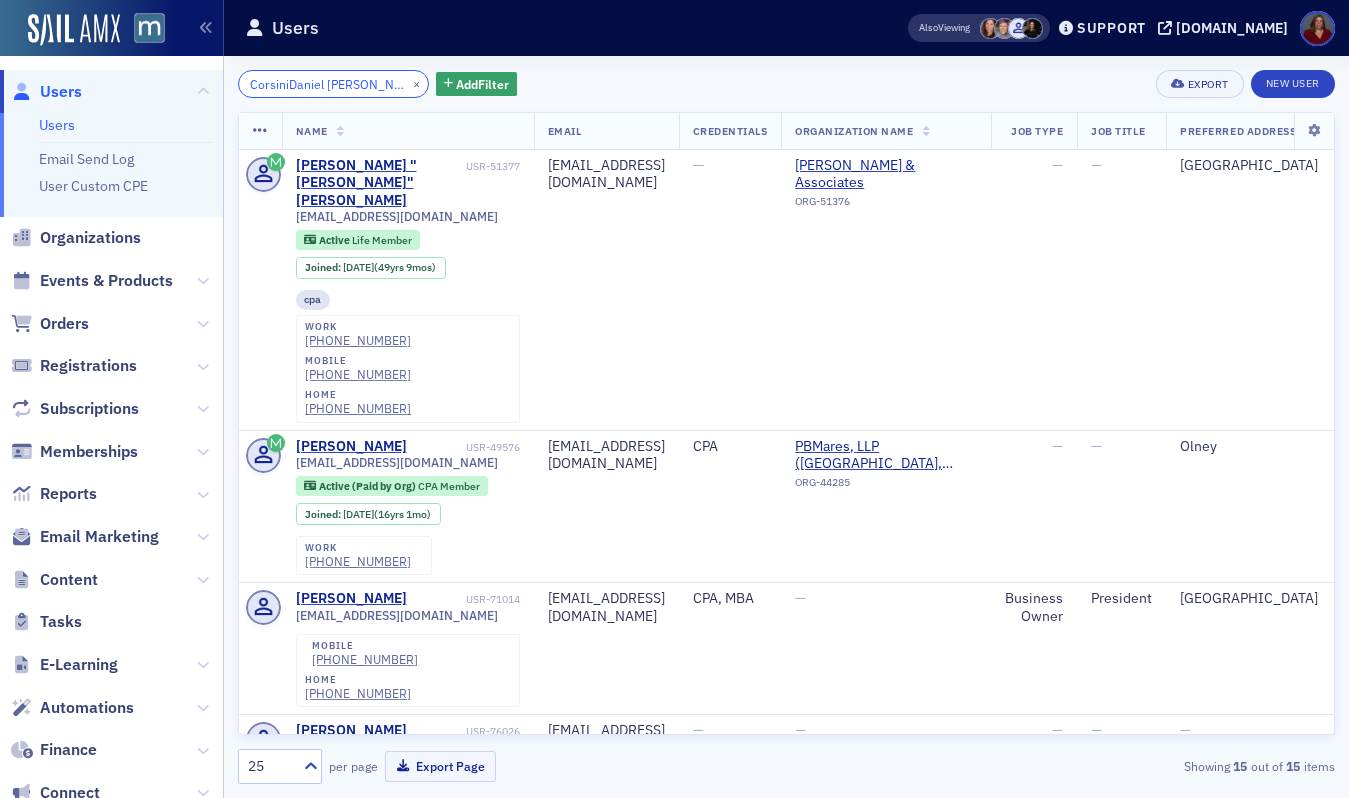 click on "CorsiniDaniel [PERSON_NAME]" 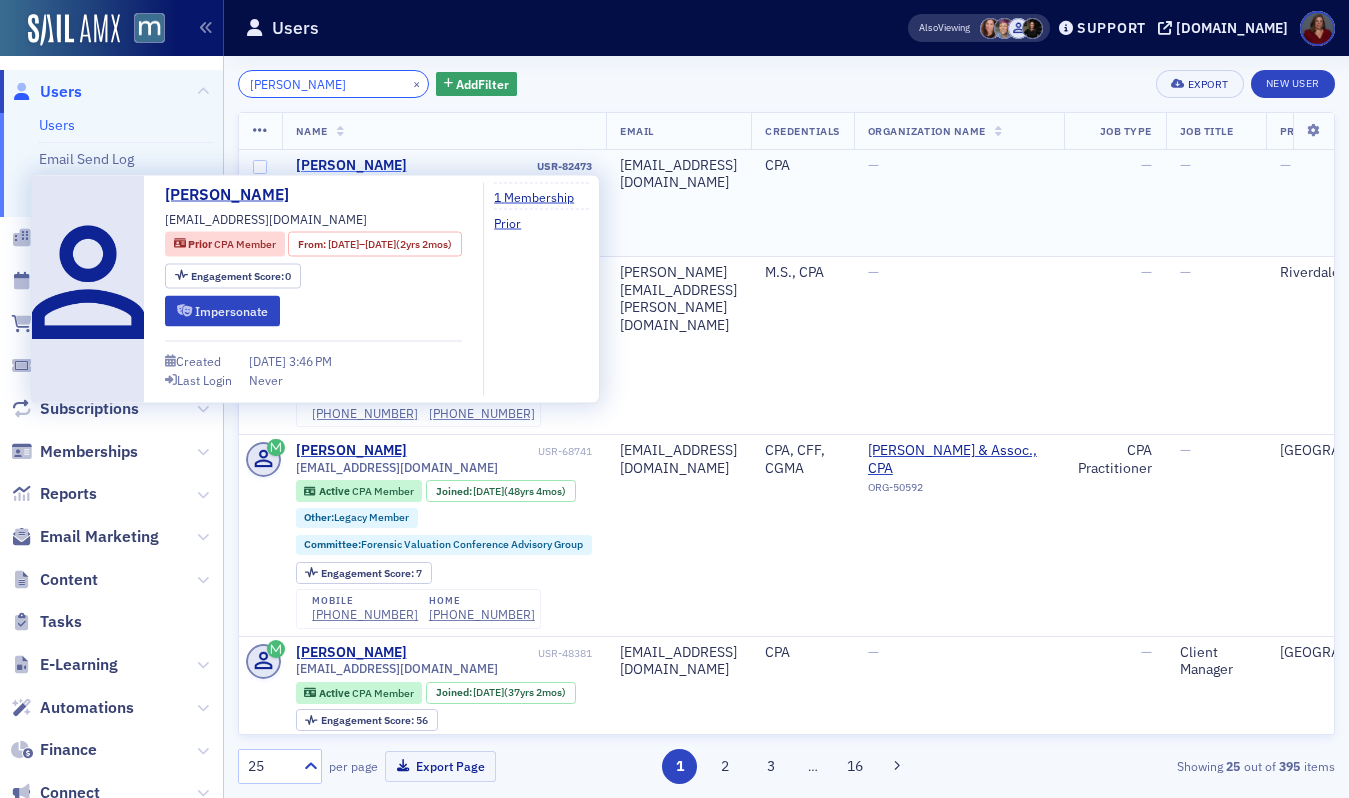 type on "[PERSON_NAME]" 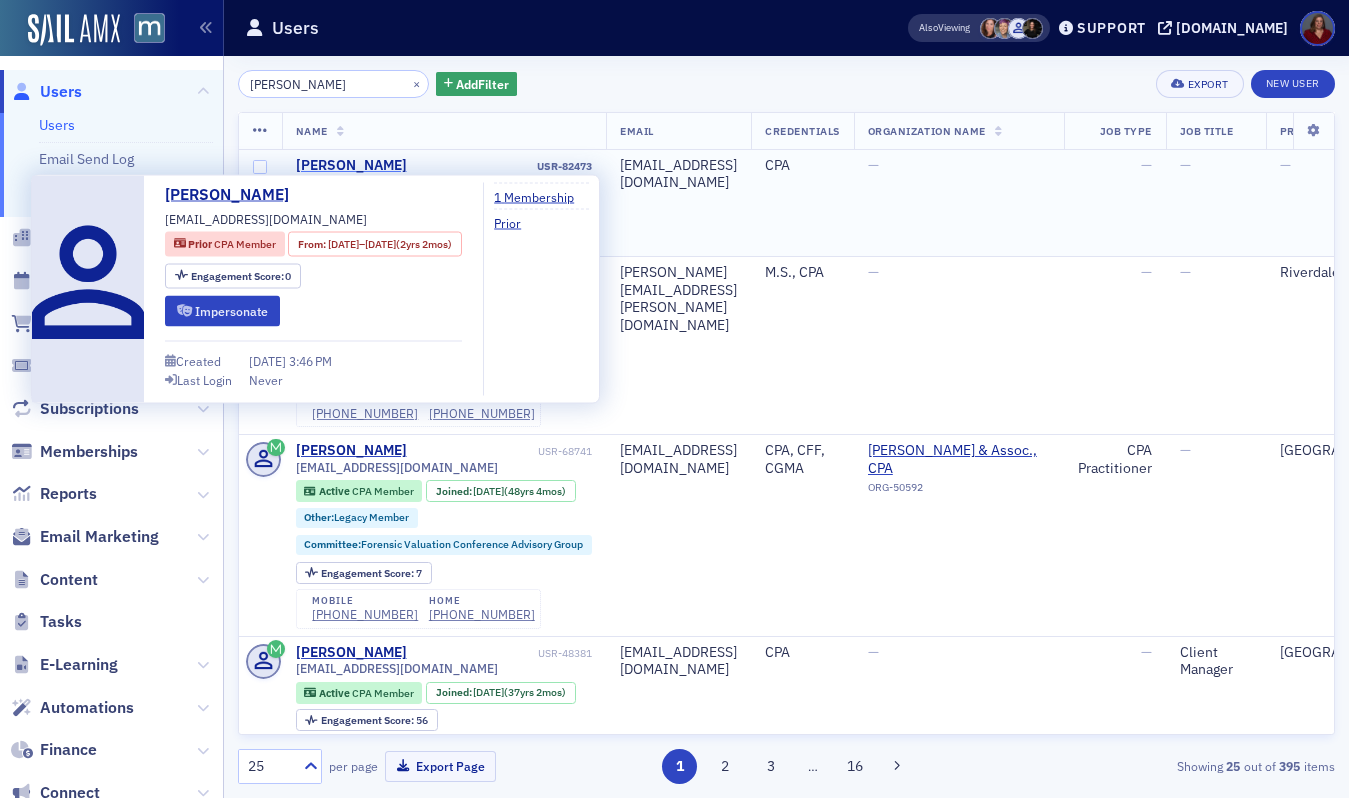 click on "[PERSON_NAME]" 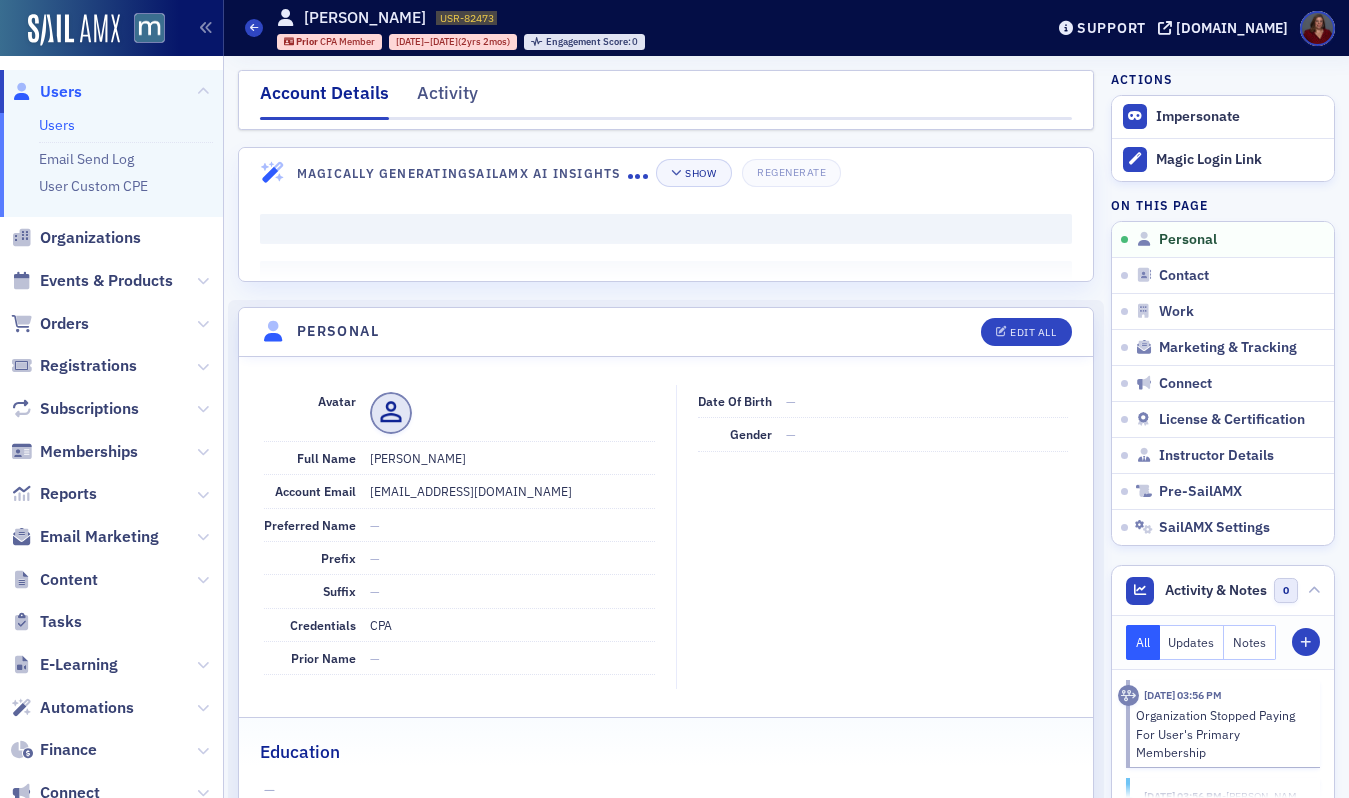 click on "Magically Generating  SailAMX AI Insights" 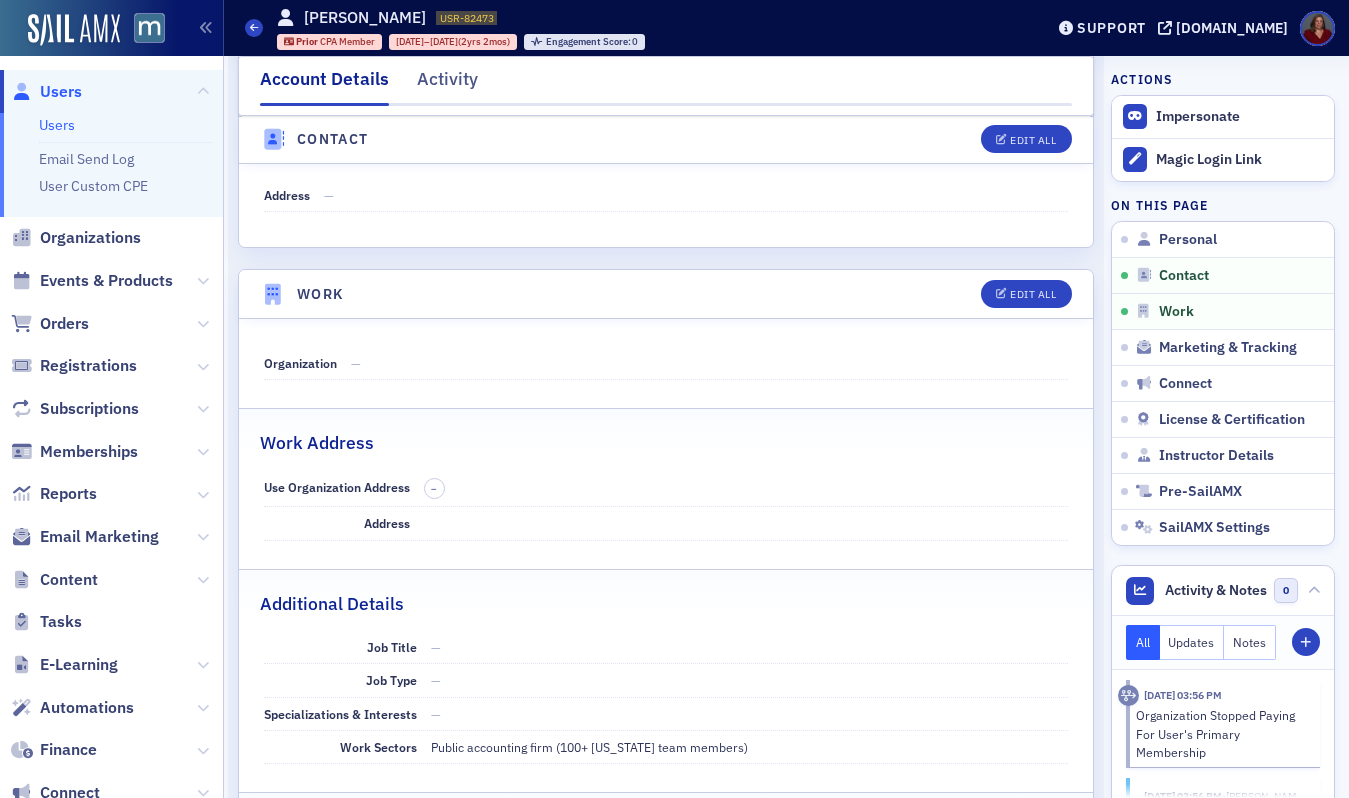 scroll, scrollTop: 2160, scrollLeft: 0, axis: vertical 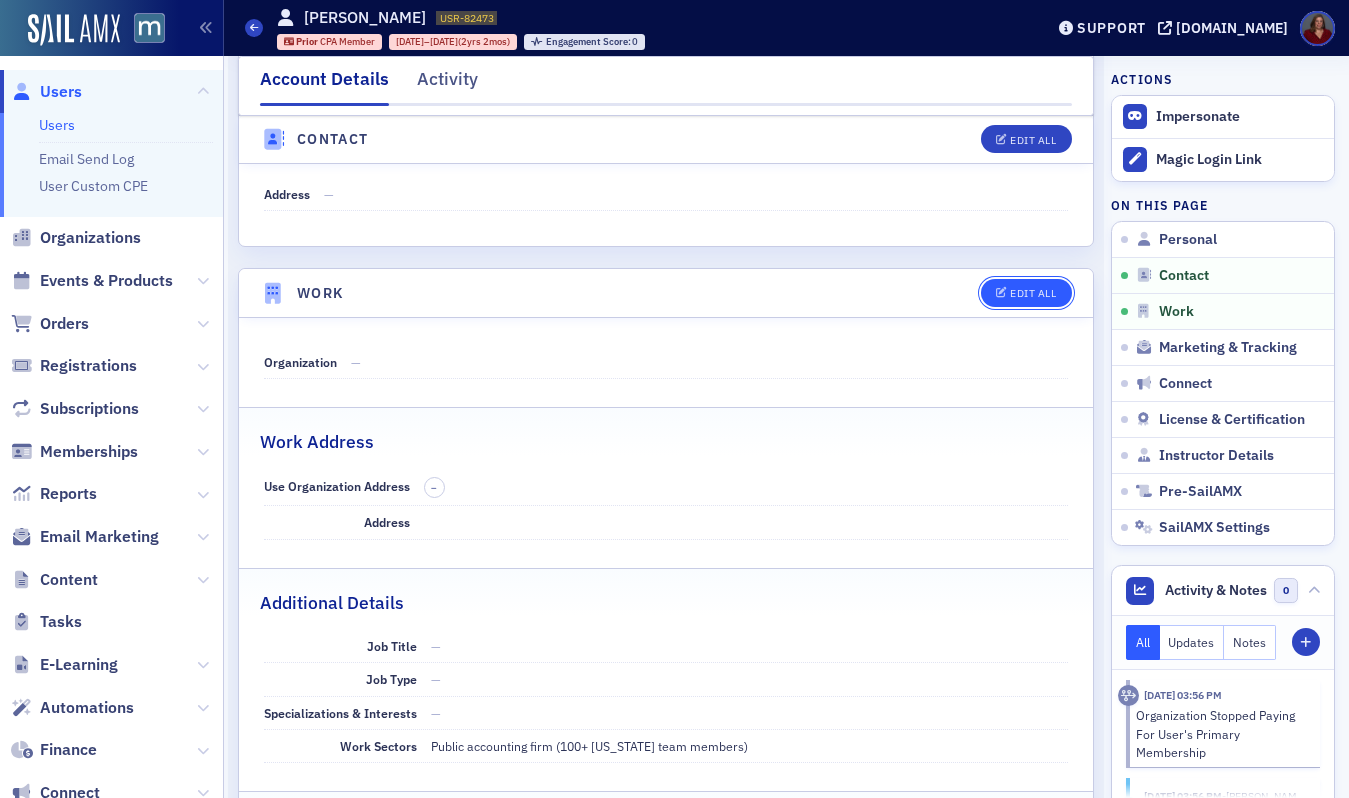 click on "Edit All" 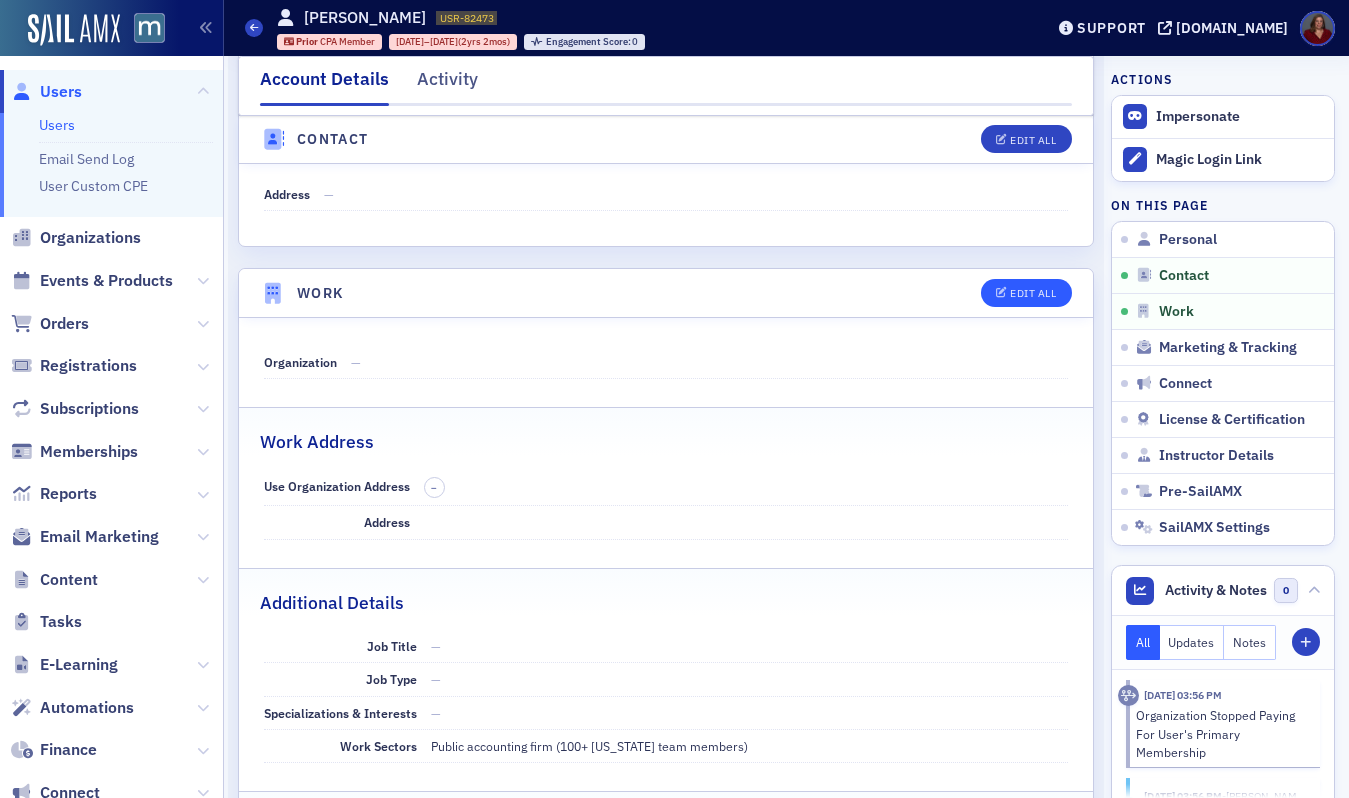 select on "US" 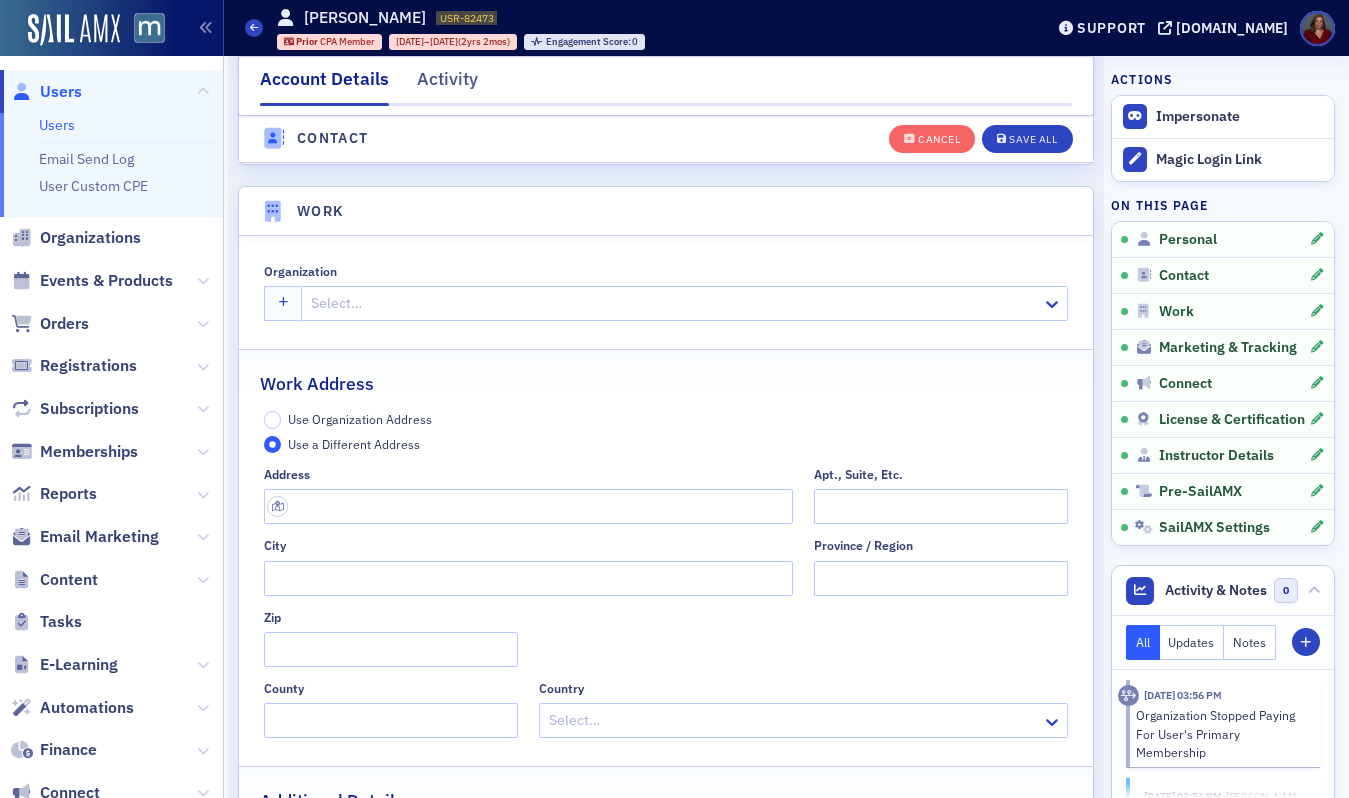 scroll, scrollTop: 2707, scrollLeft: 0, axis: vertical 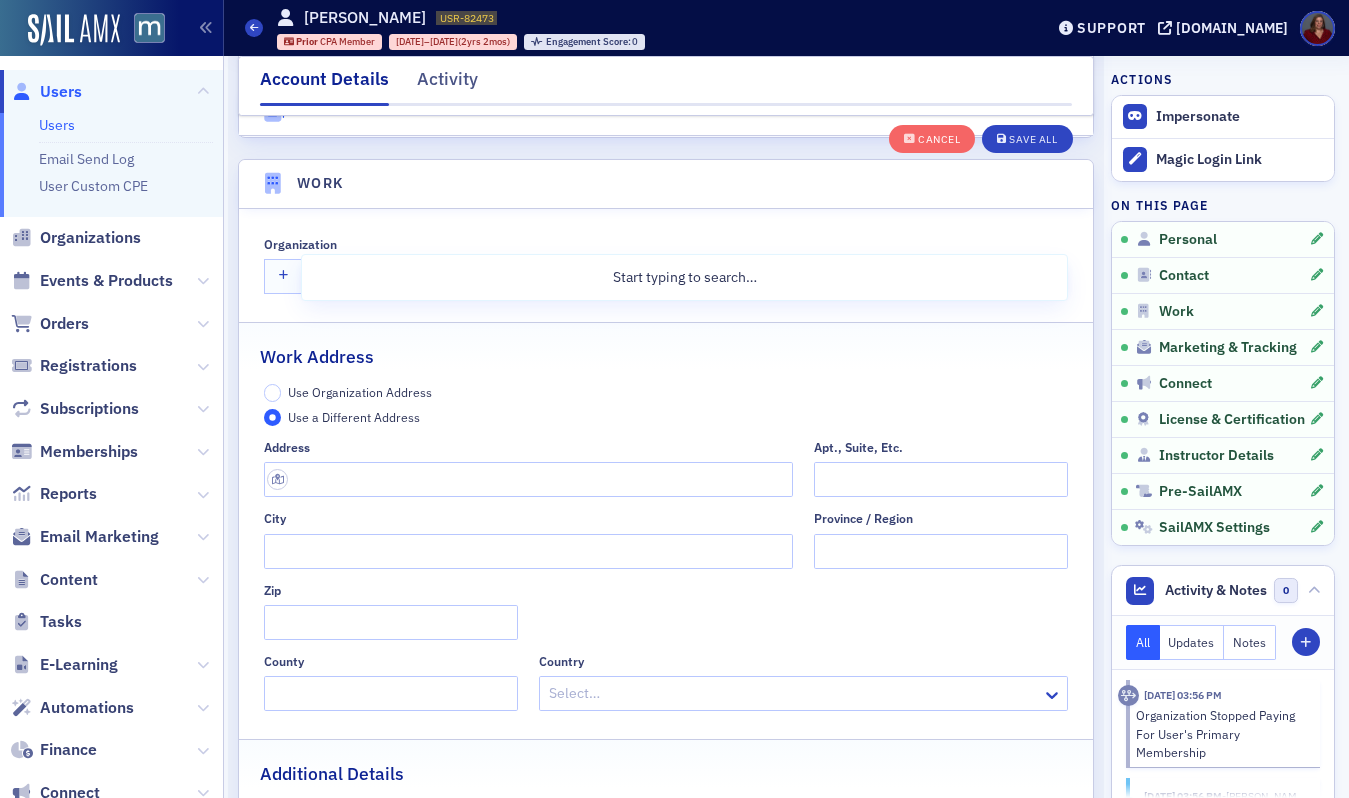 click 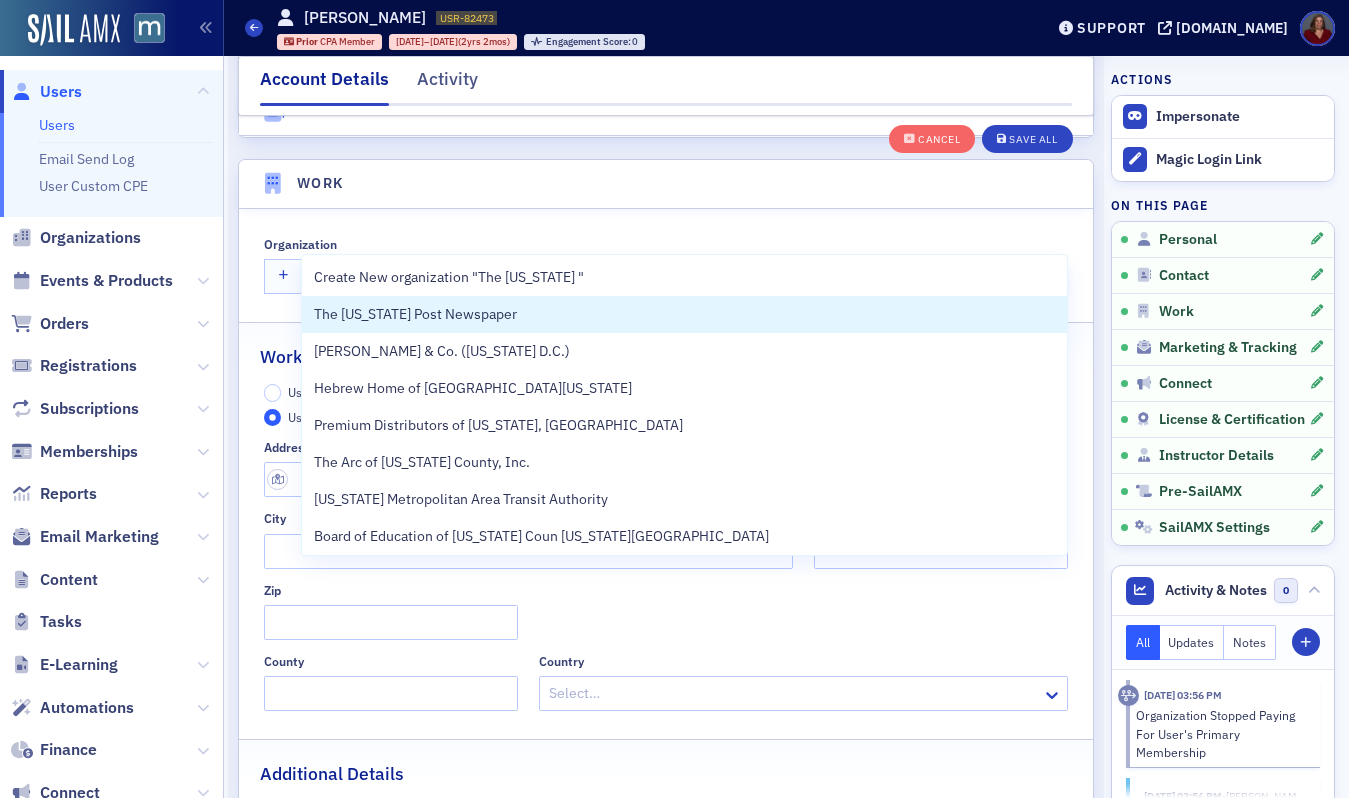 type on "The [US_STATE]" 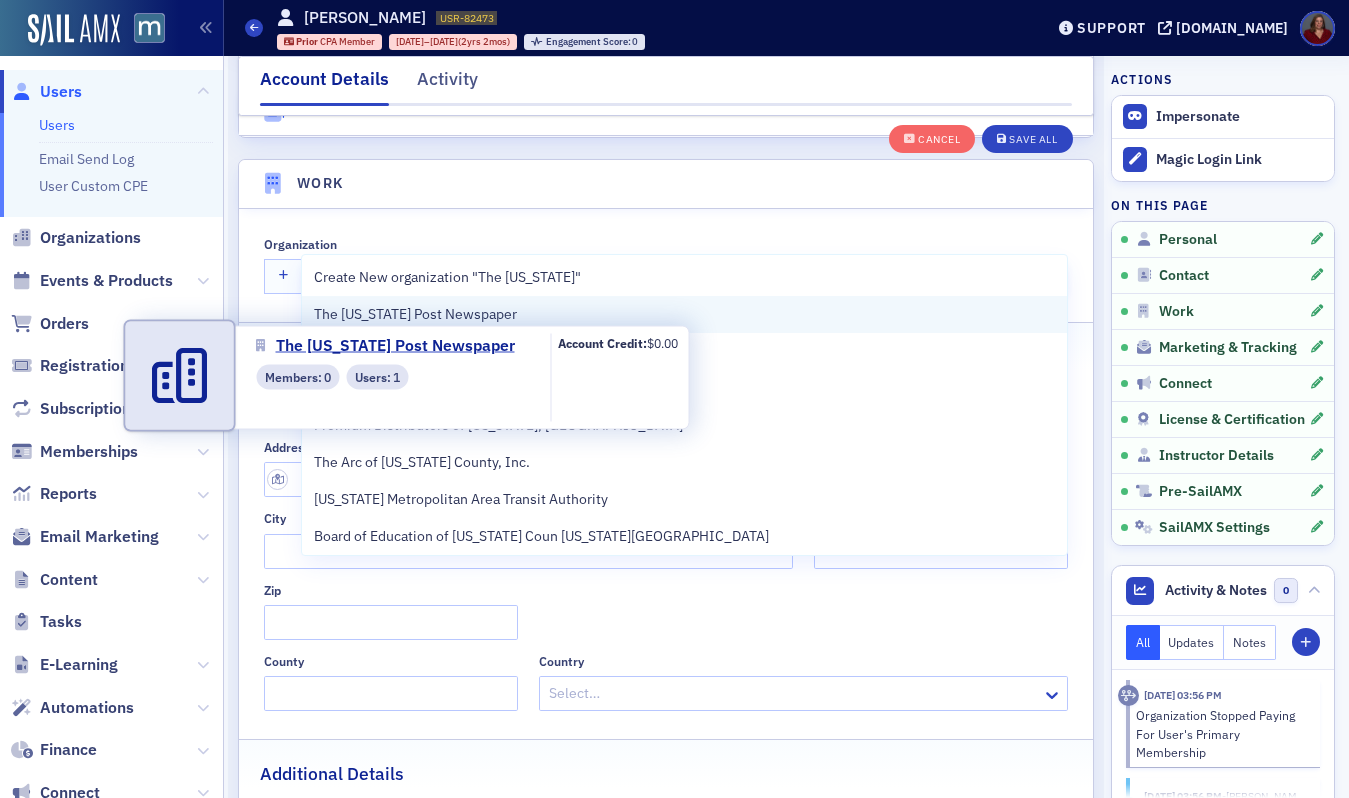 click on "The [US_STATE] Post Newspaper" at bounding box center (415, 314) 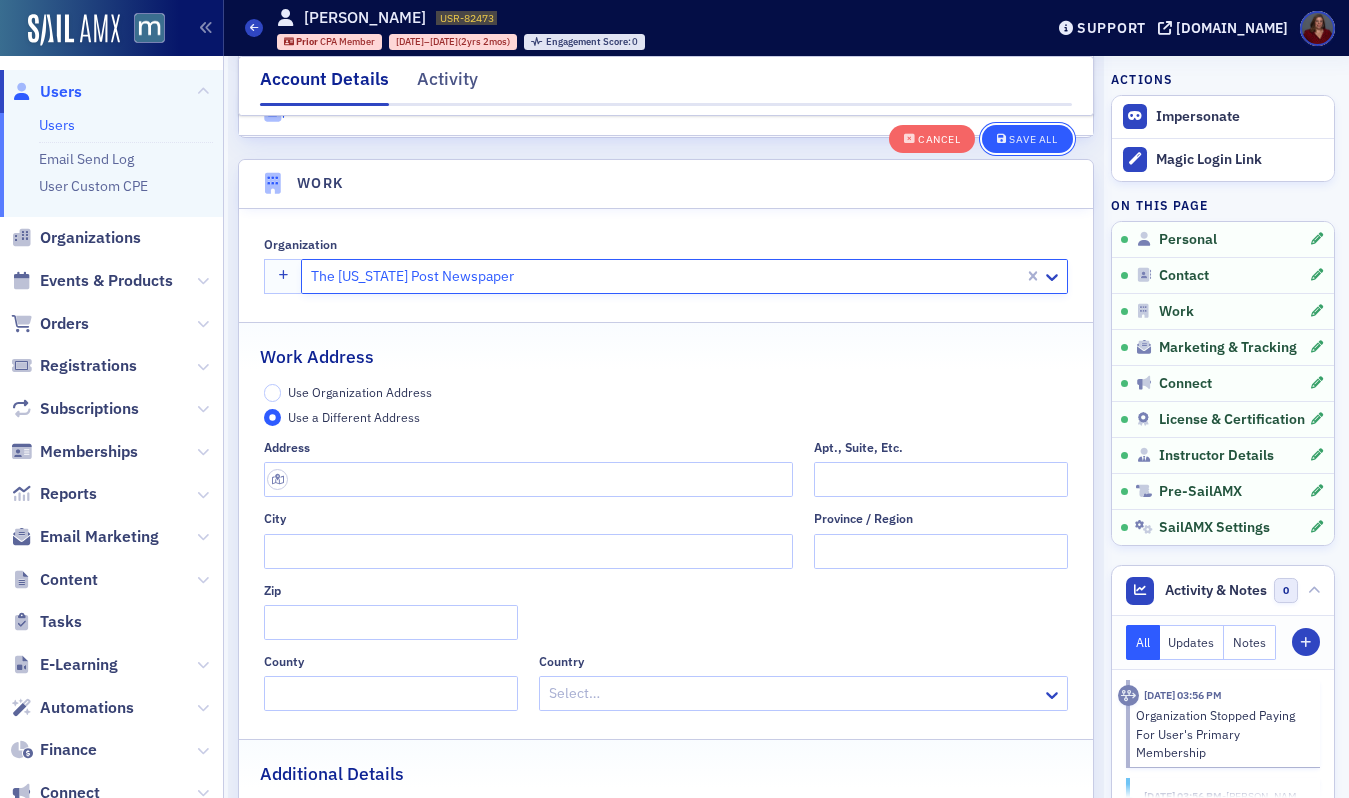 click on "Save All" 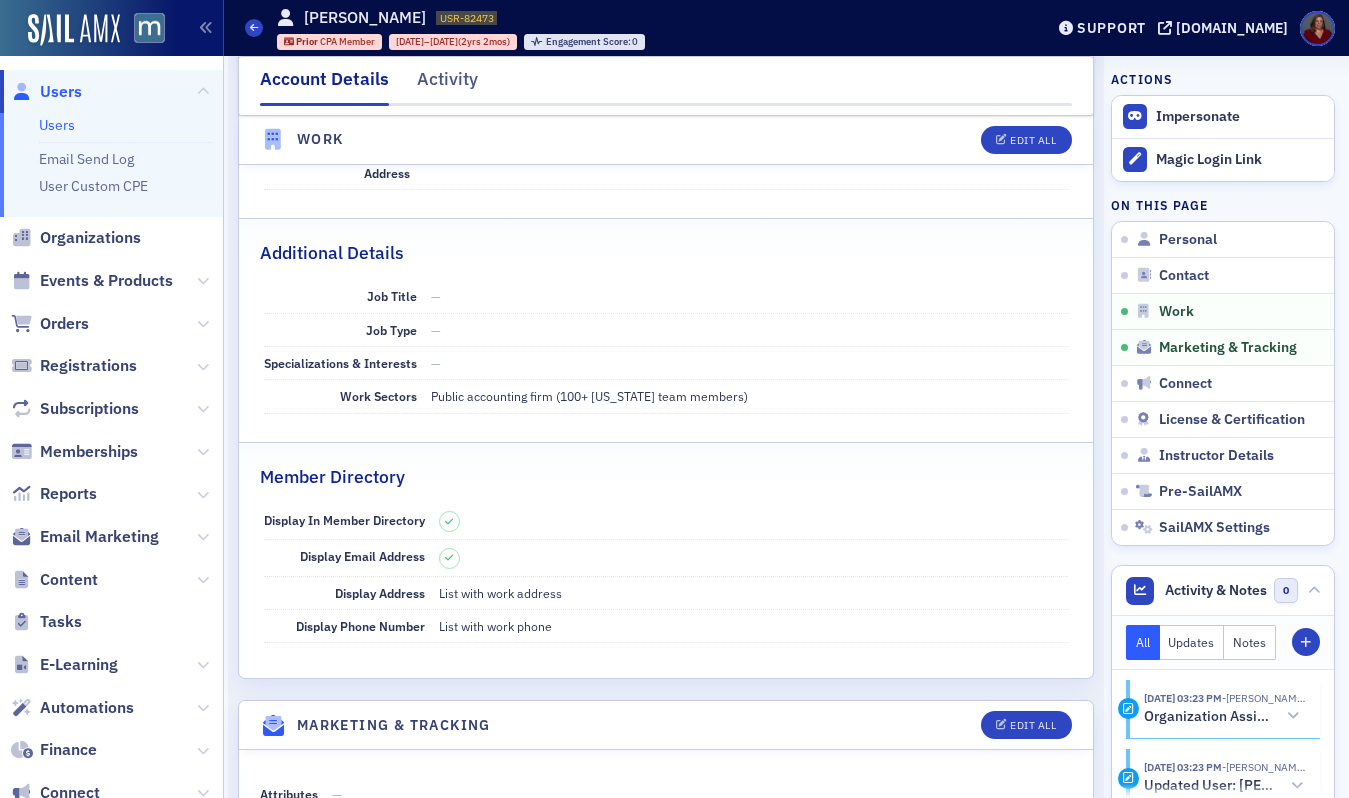 scroll, scrollTop: 1346, scrollLeft: 0, axis: vertical 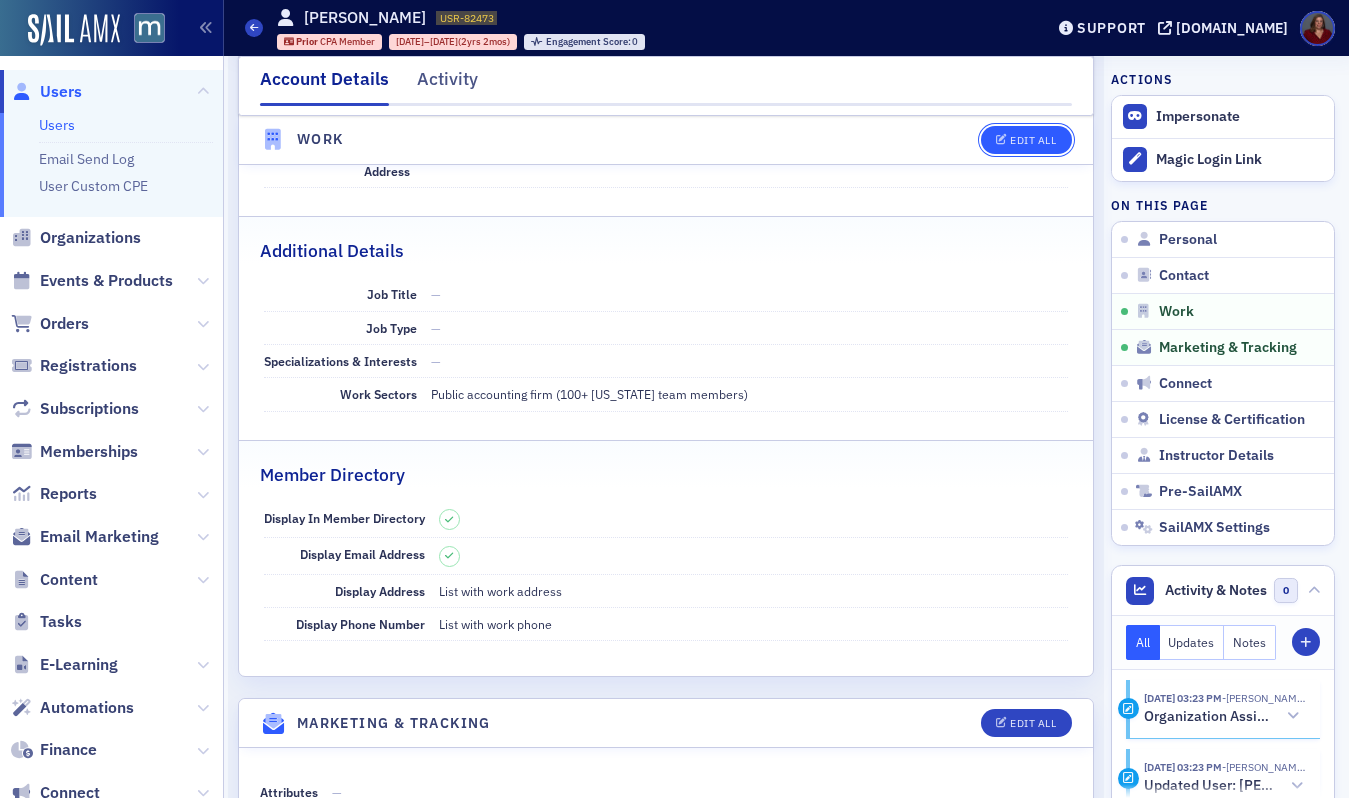 click on "Edit All" 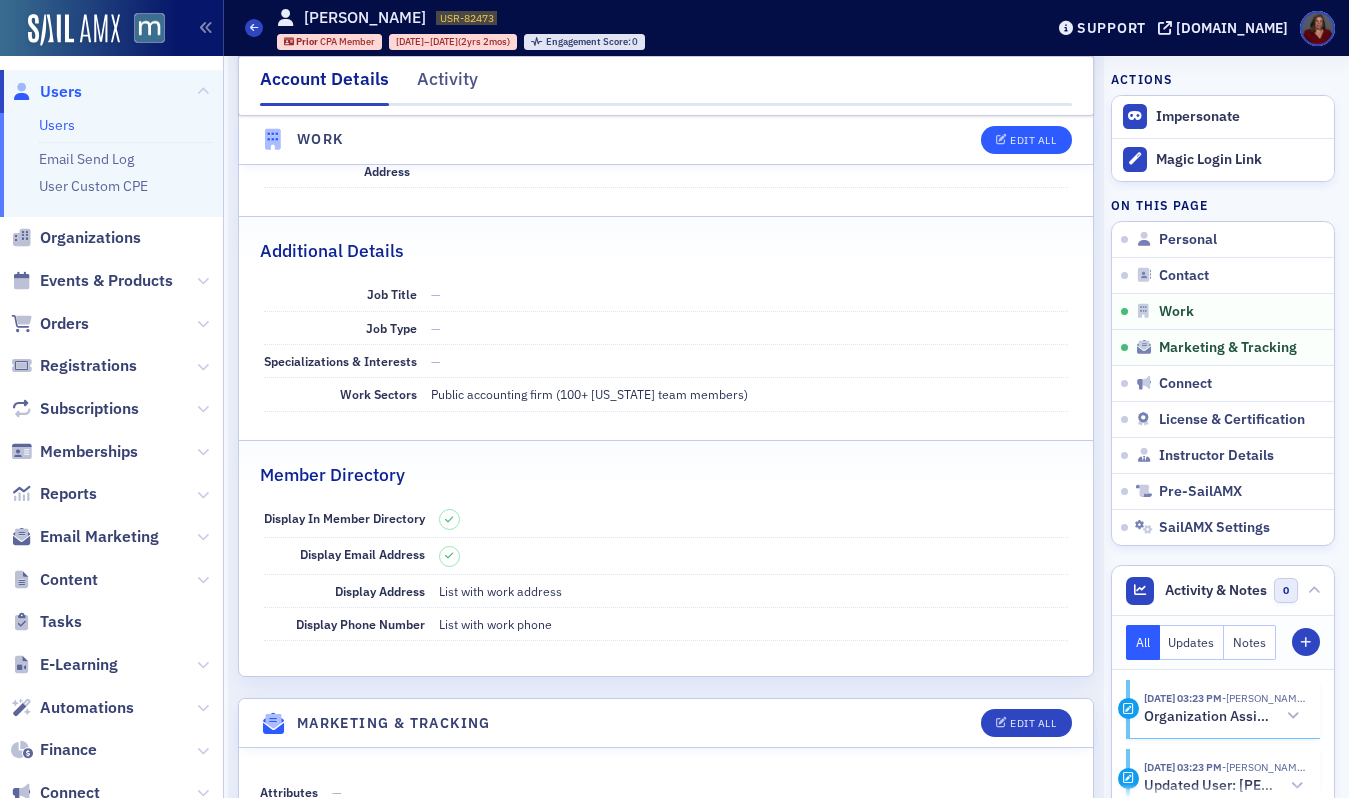 select on "US" 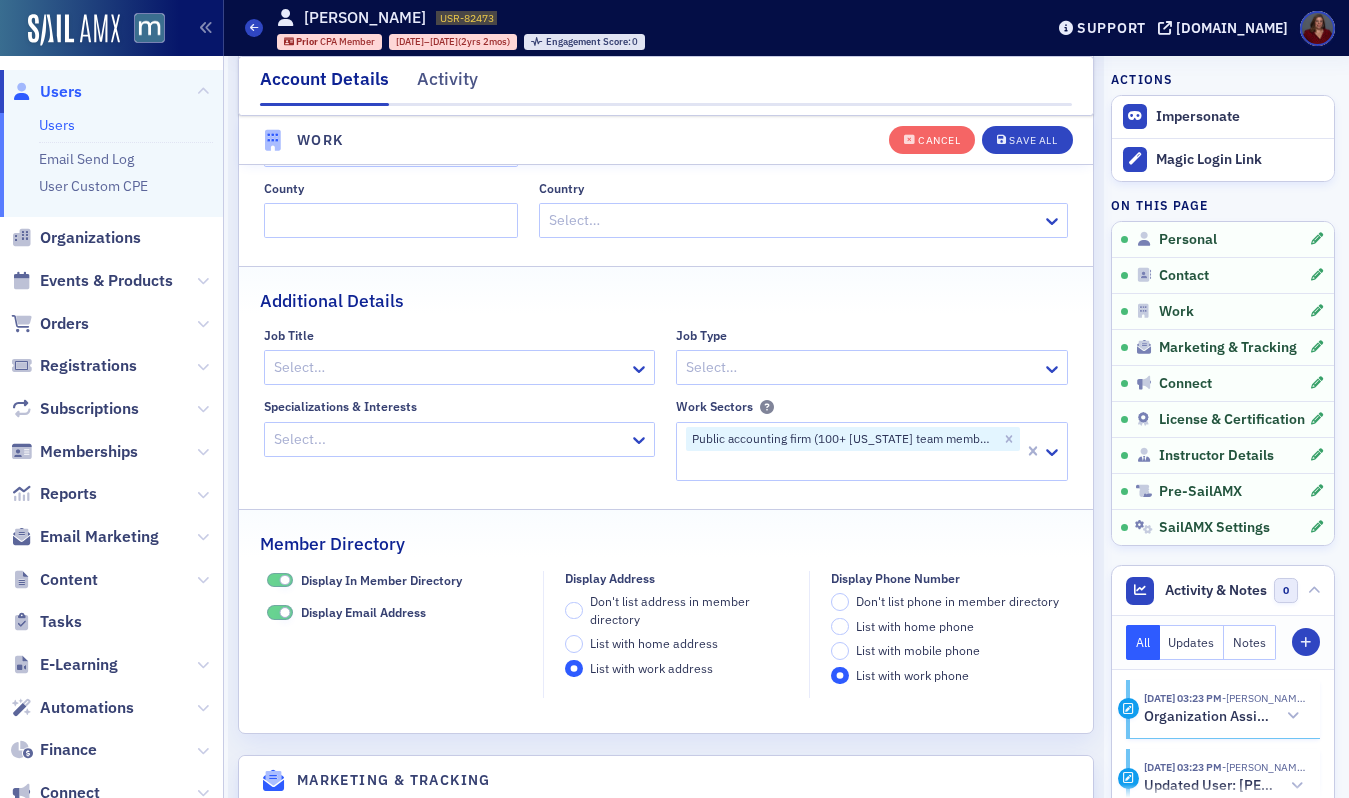 scroll, scrollTop: 2018, scrollLeft: 0, axis: vertical 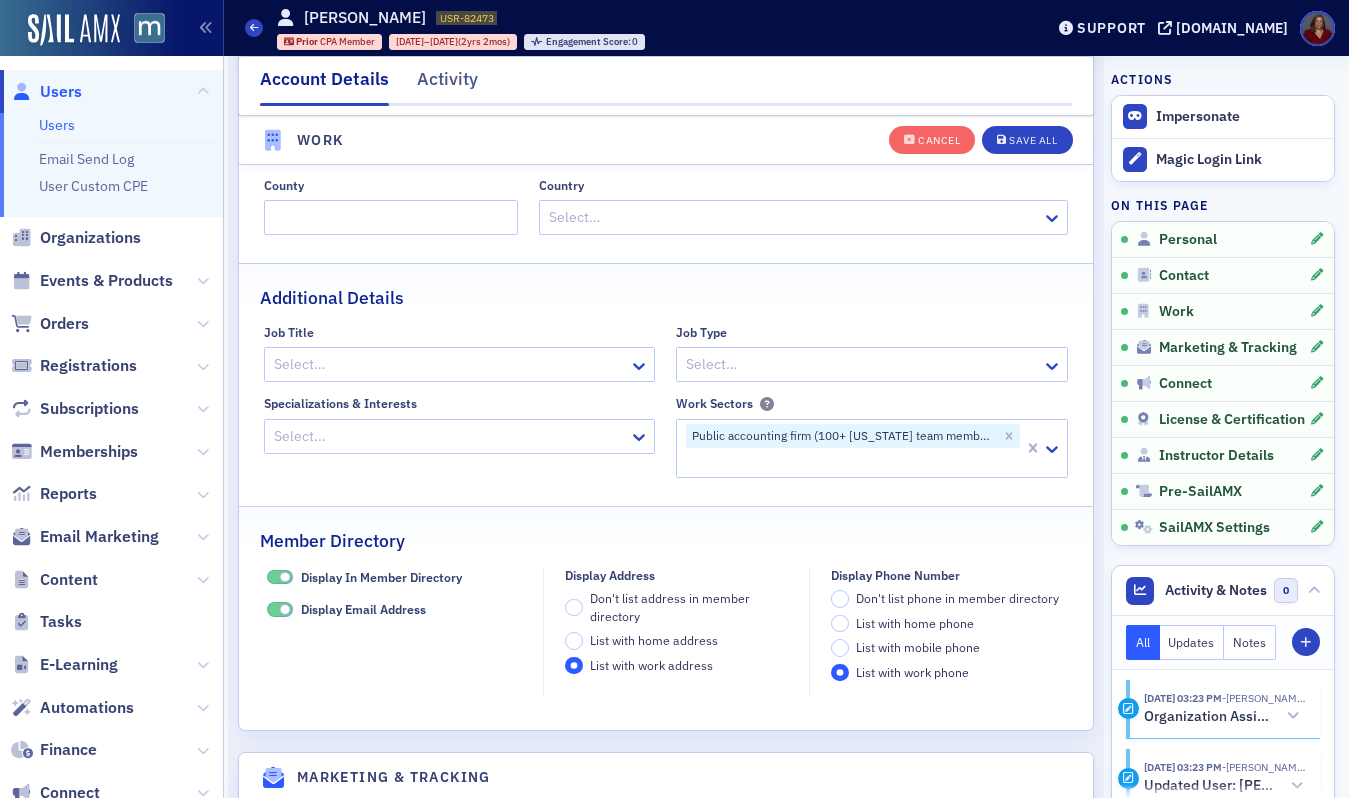 click 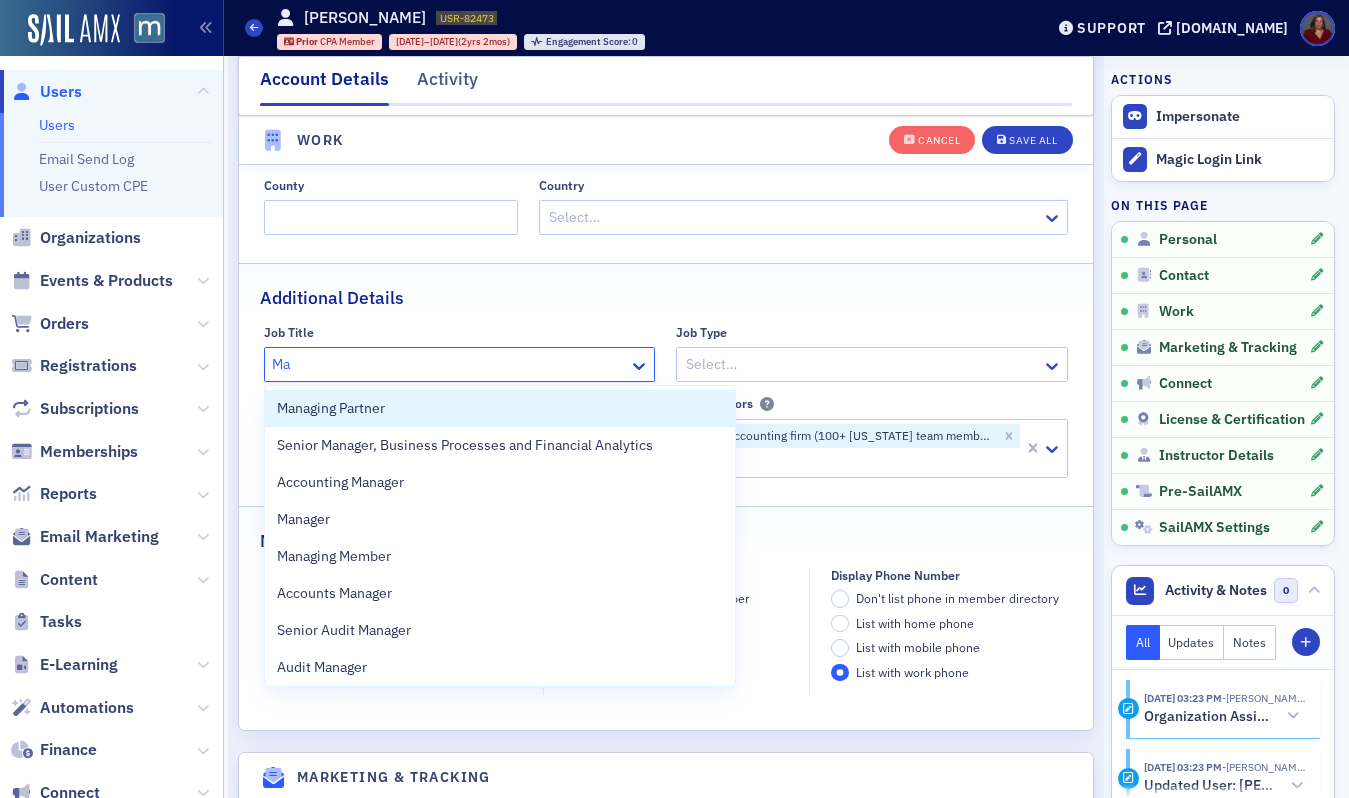 type on "Ma" 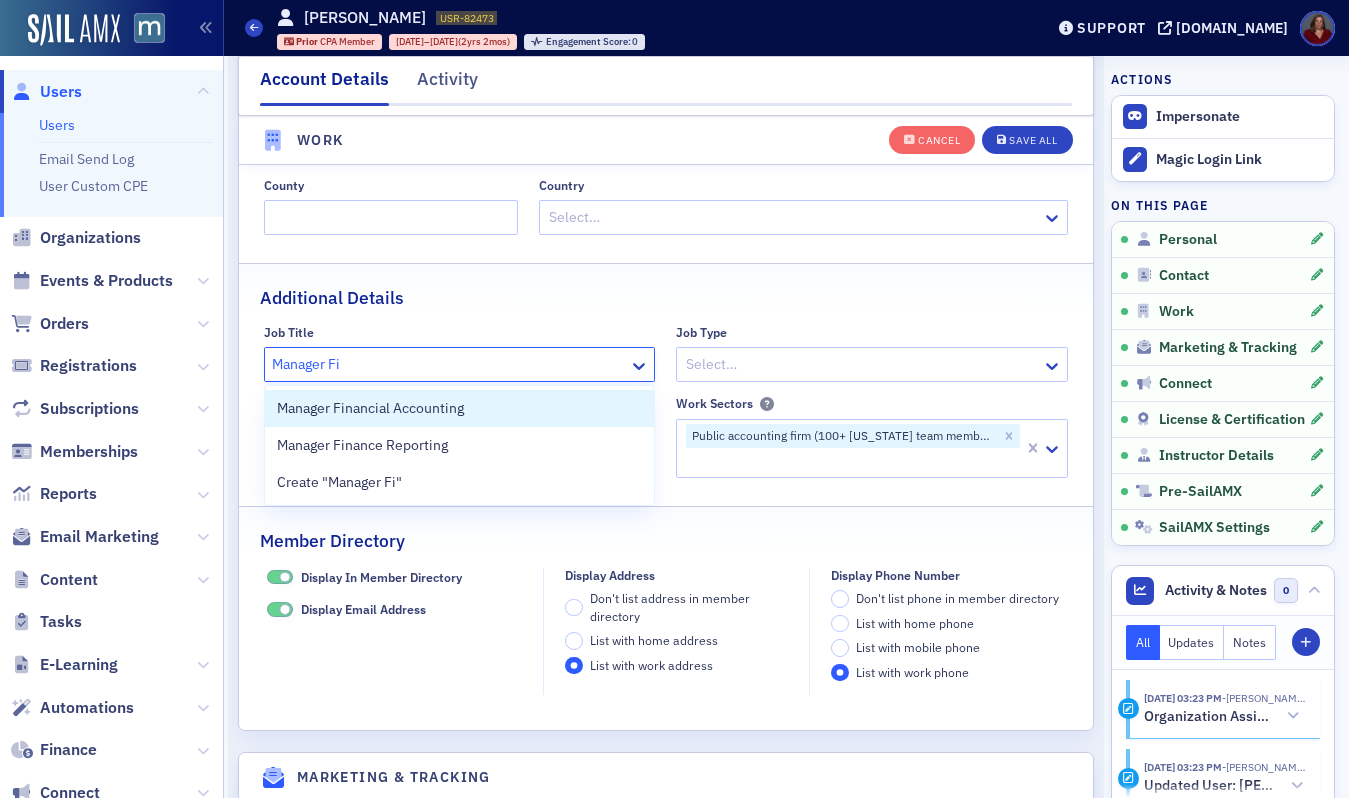 type on "Manager Fi" 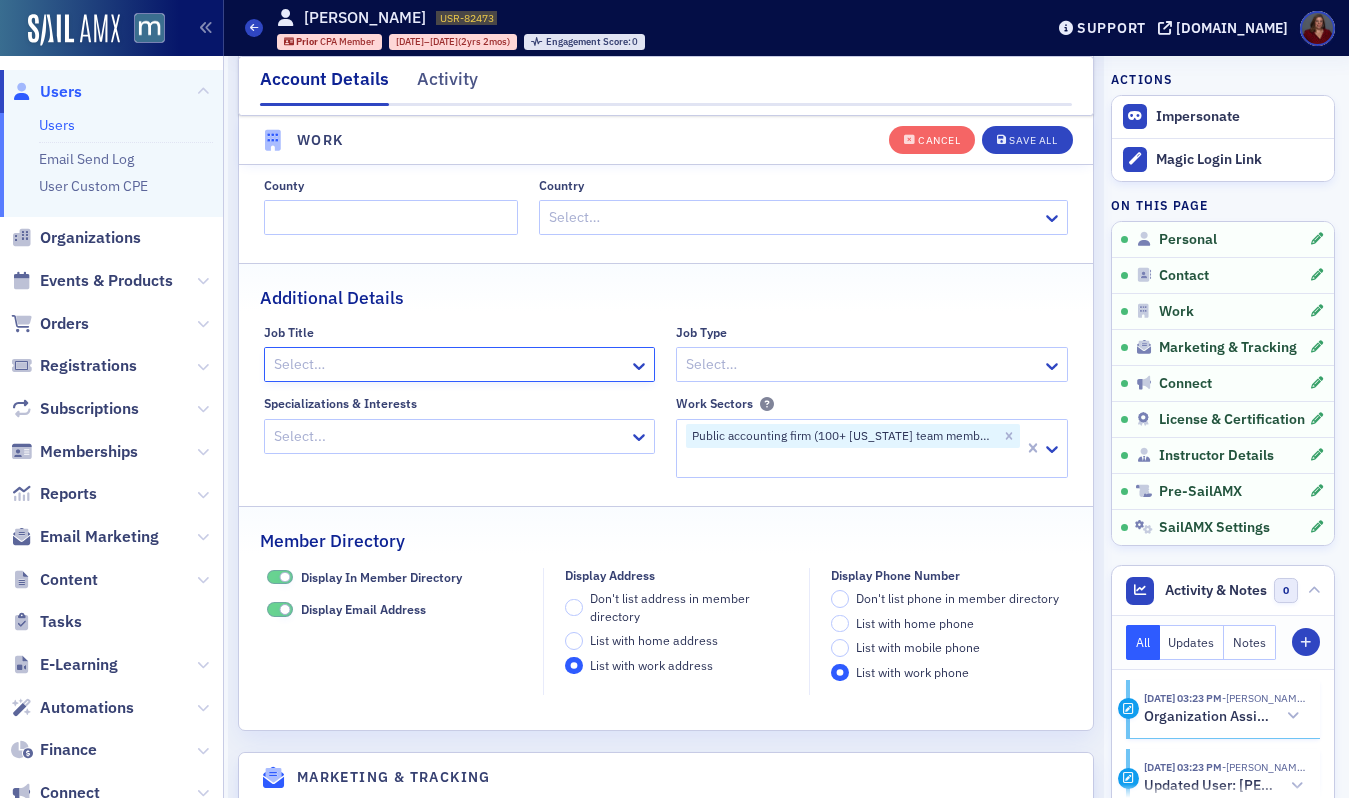 click 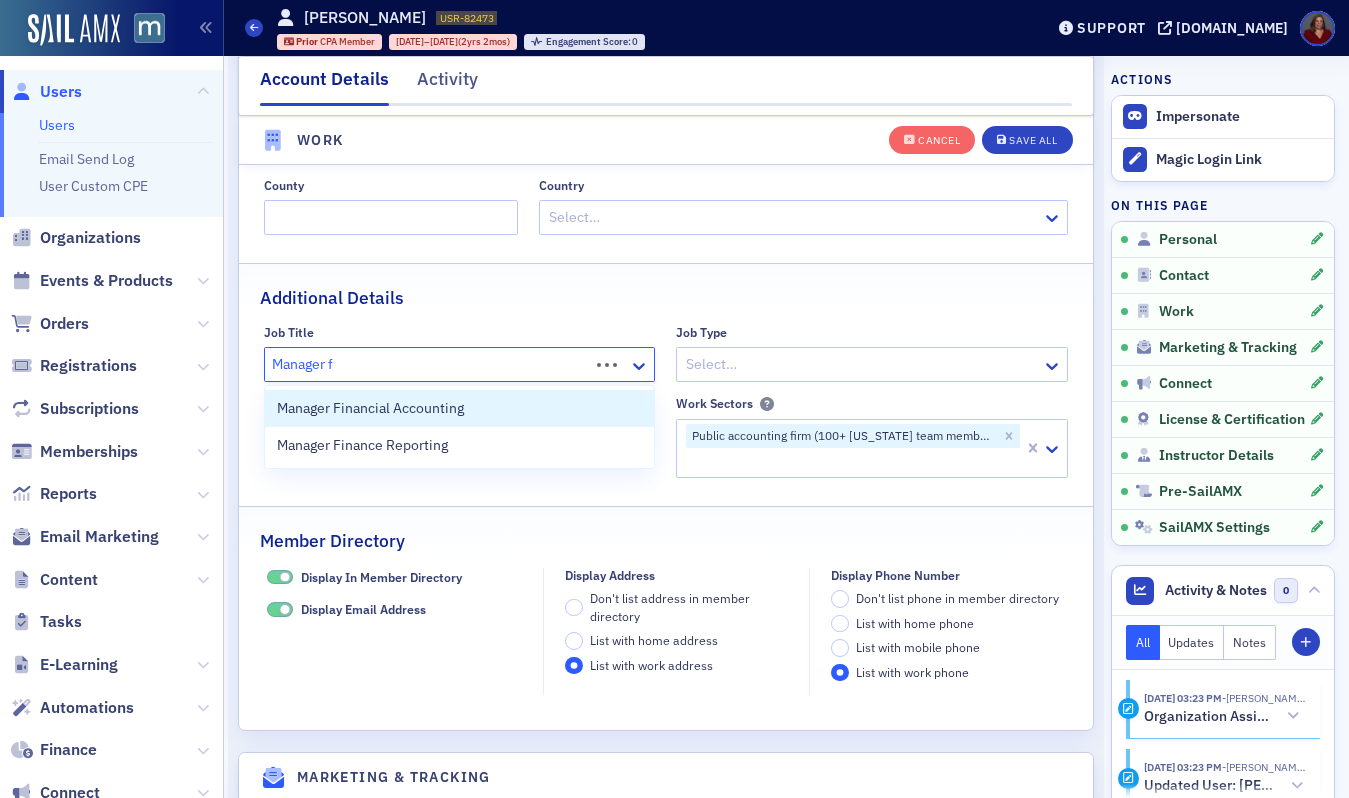 type on "Manager" 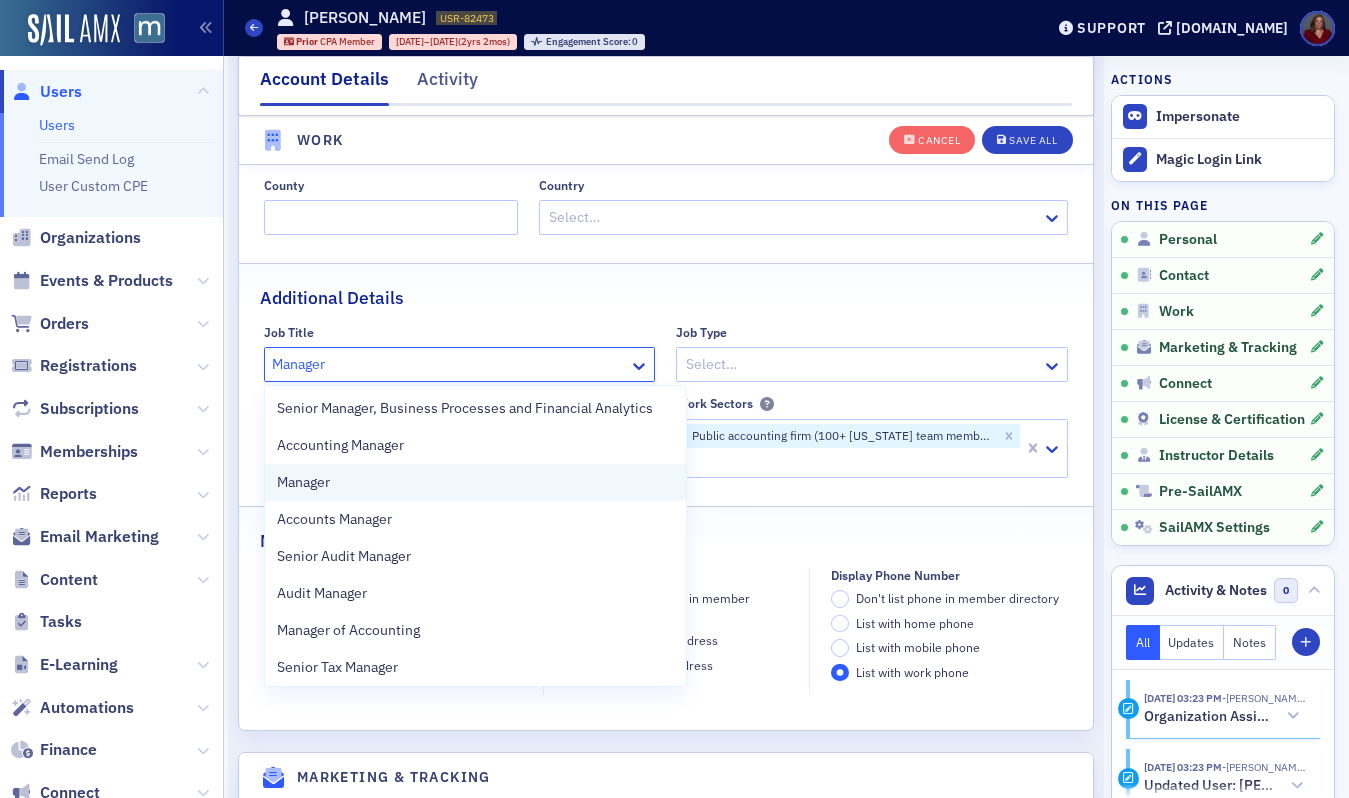 click on "Manager" at bounding box center [475, 482] 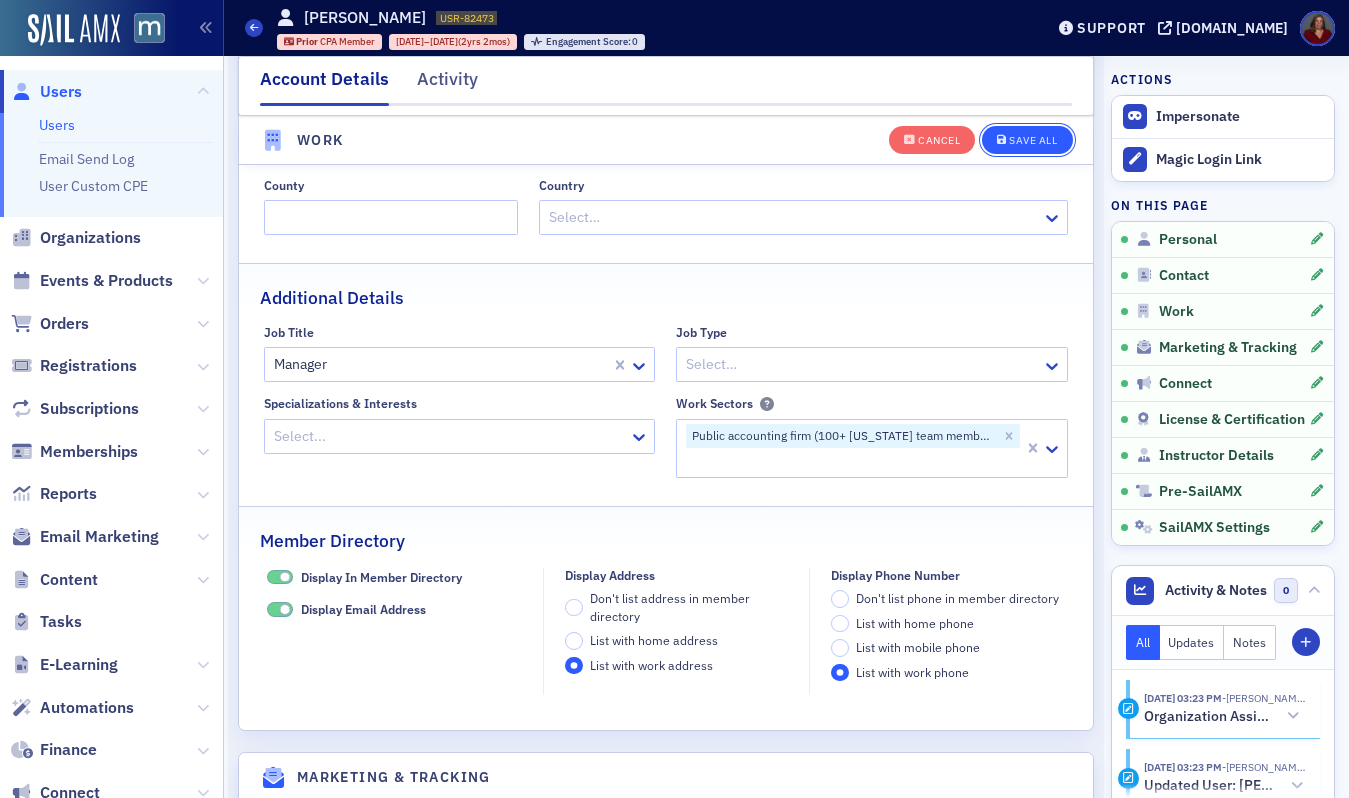 click on "Save All" 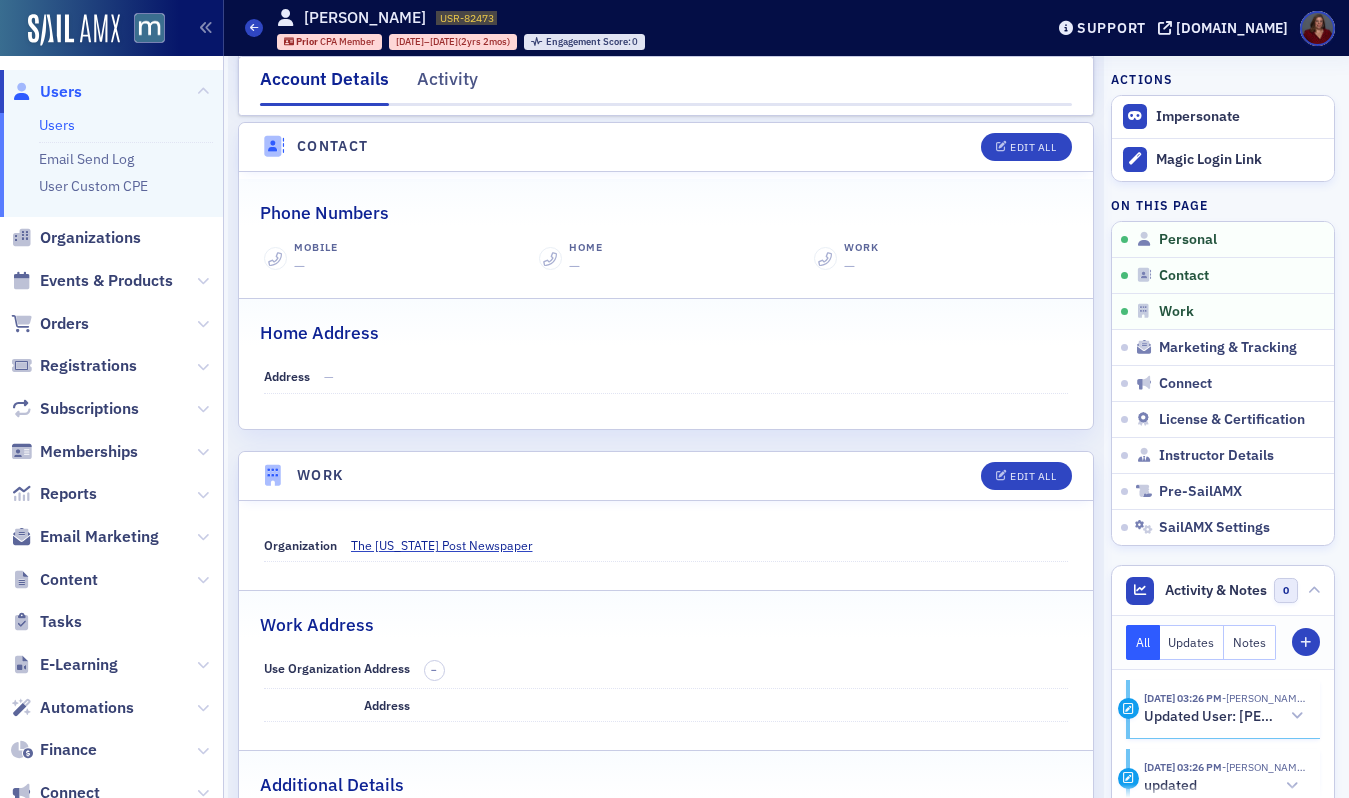 scroll, scrollTop: 832, scrollLeft: 0, axis: vertical 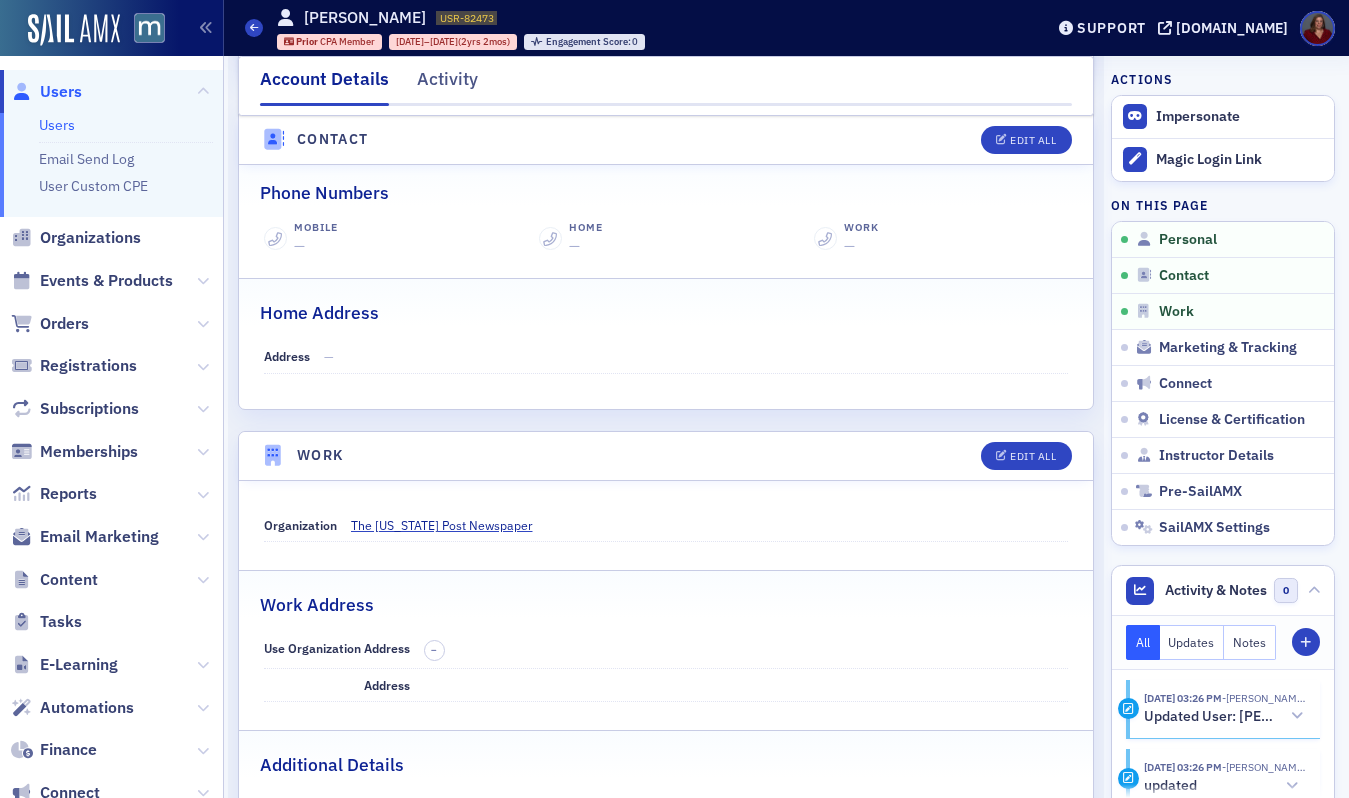 click on "Users" 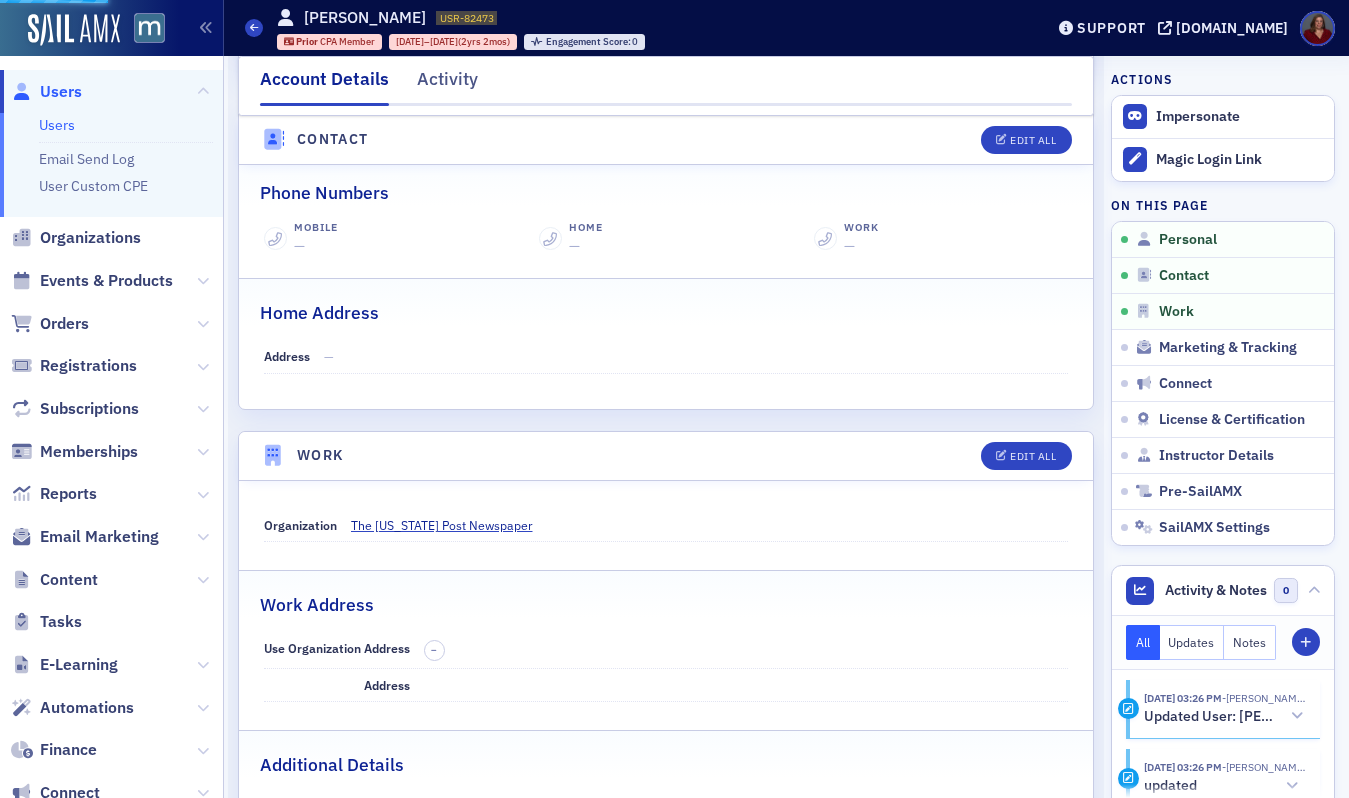 scroll, scrollTop: 0, scrollLeft: 0, axis: both 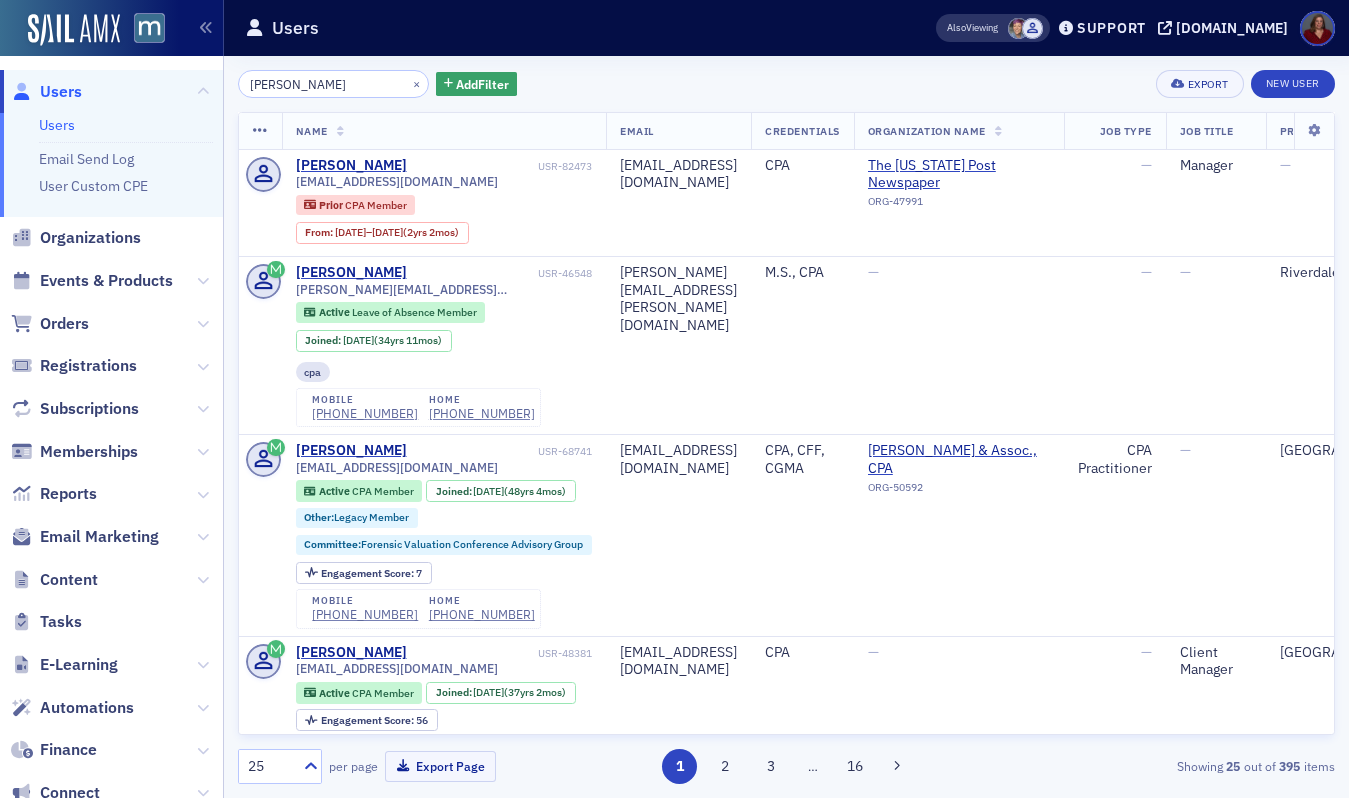 drag, startPoint x: 340, startPoint y: 83, endPoint x: 185, endPoint y: 83, distance: 155 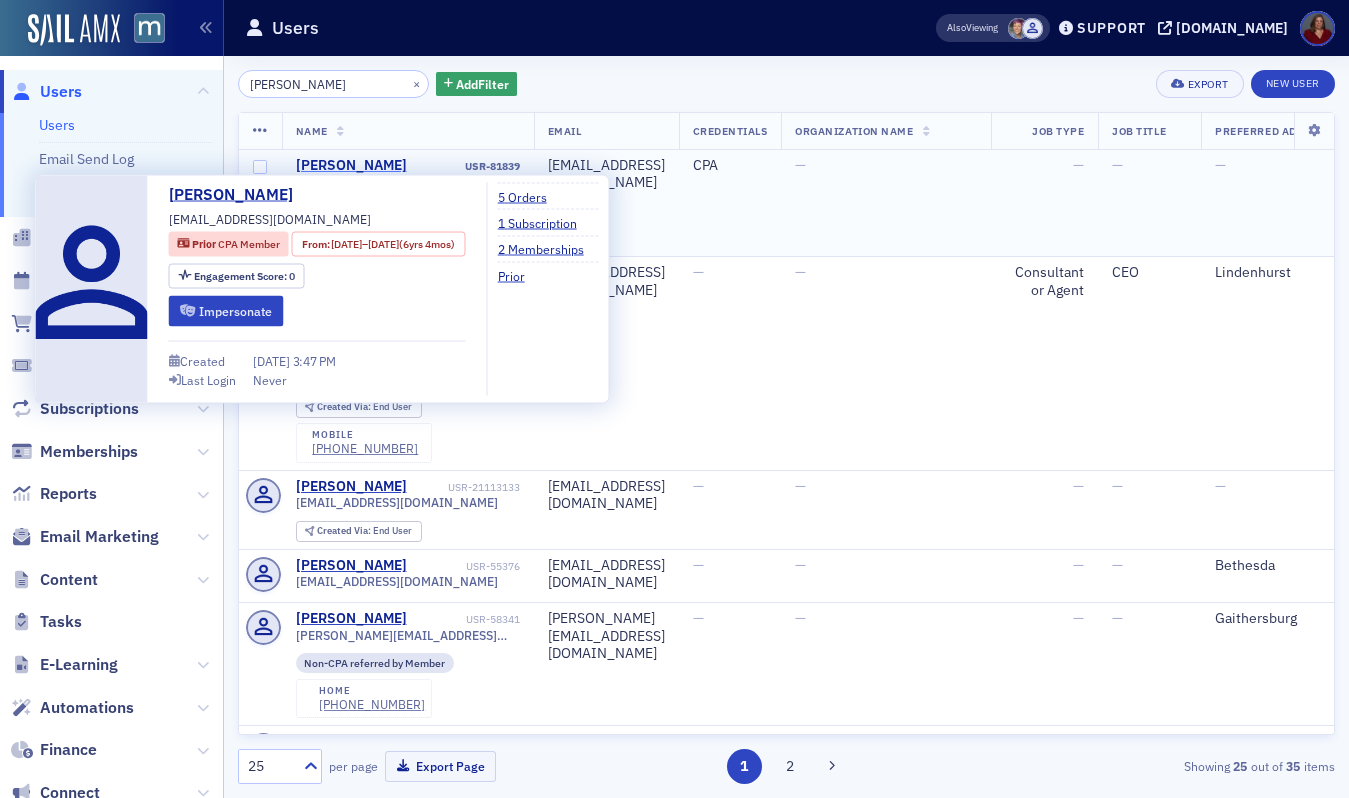 type on "[PERSON_NAME]" 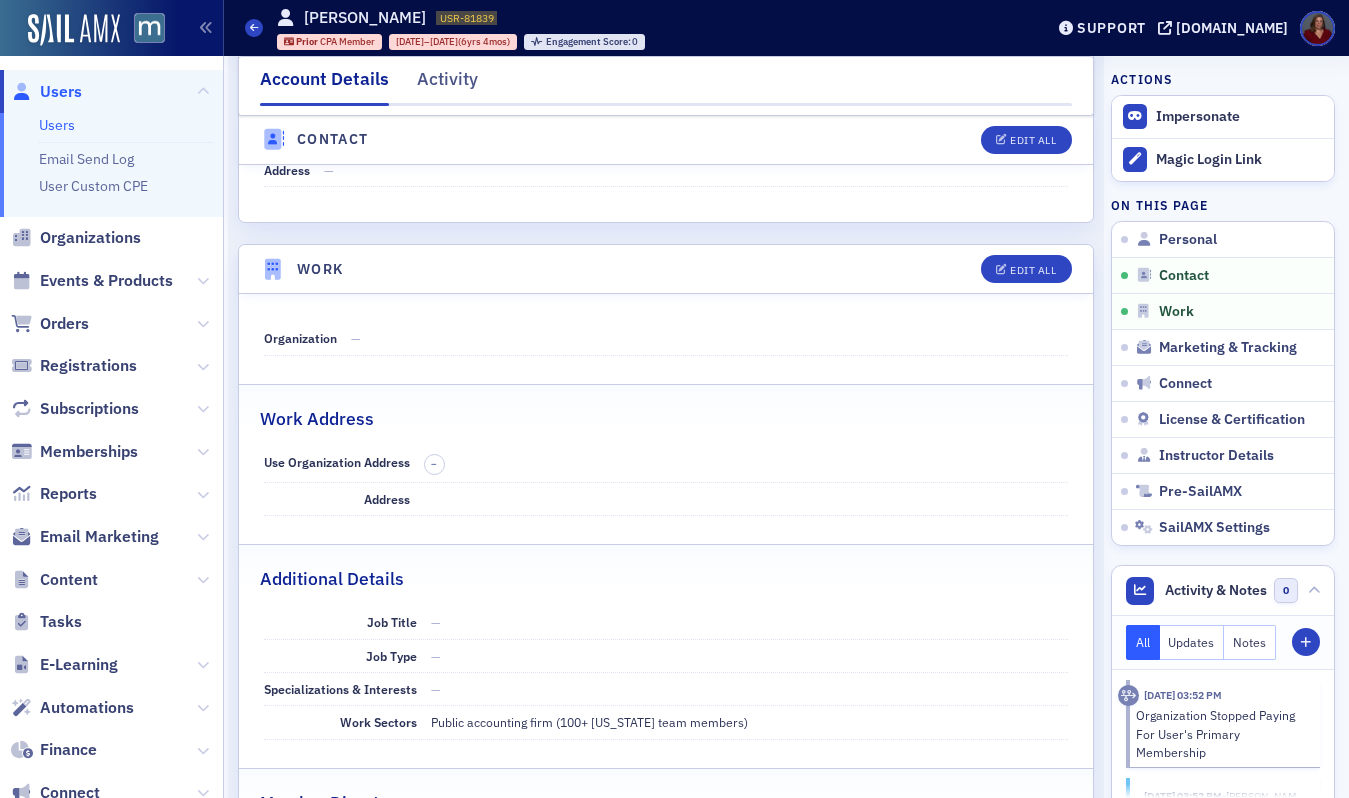 scroll, scrollTop: 1081, scrollLeft: 0, axis: vertical 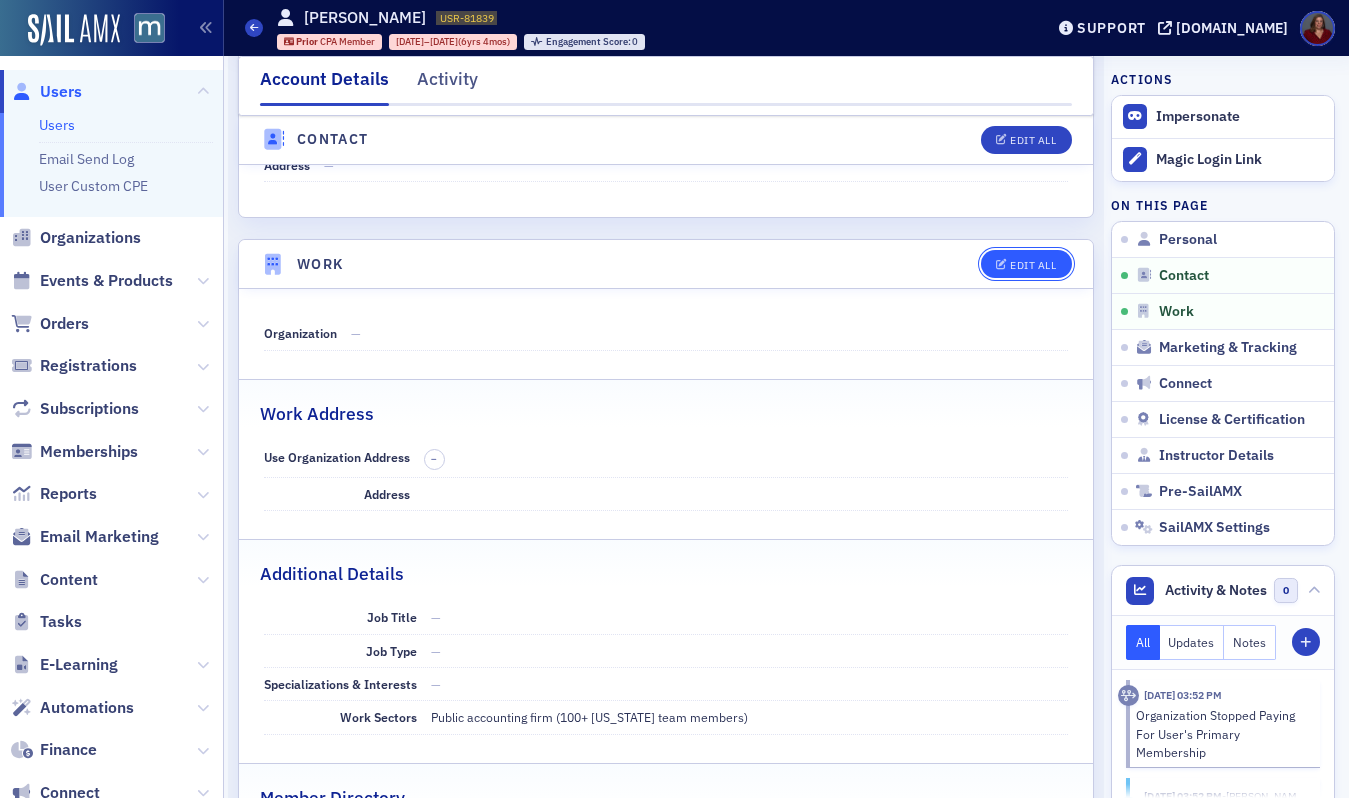 click on "Edit All" 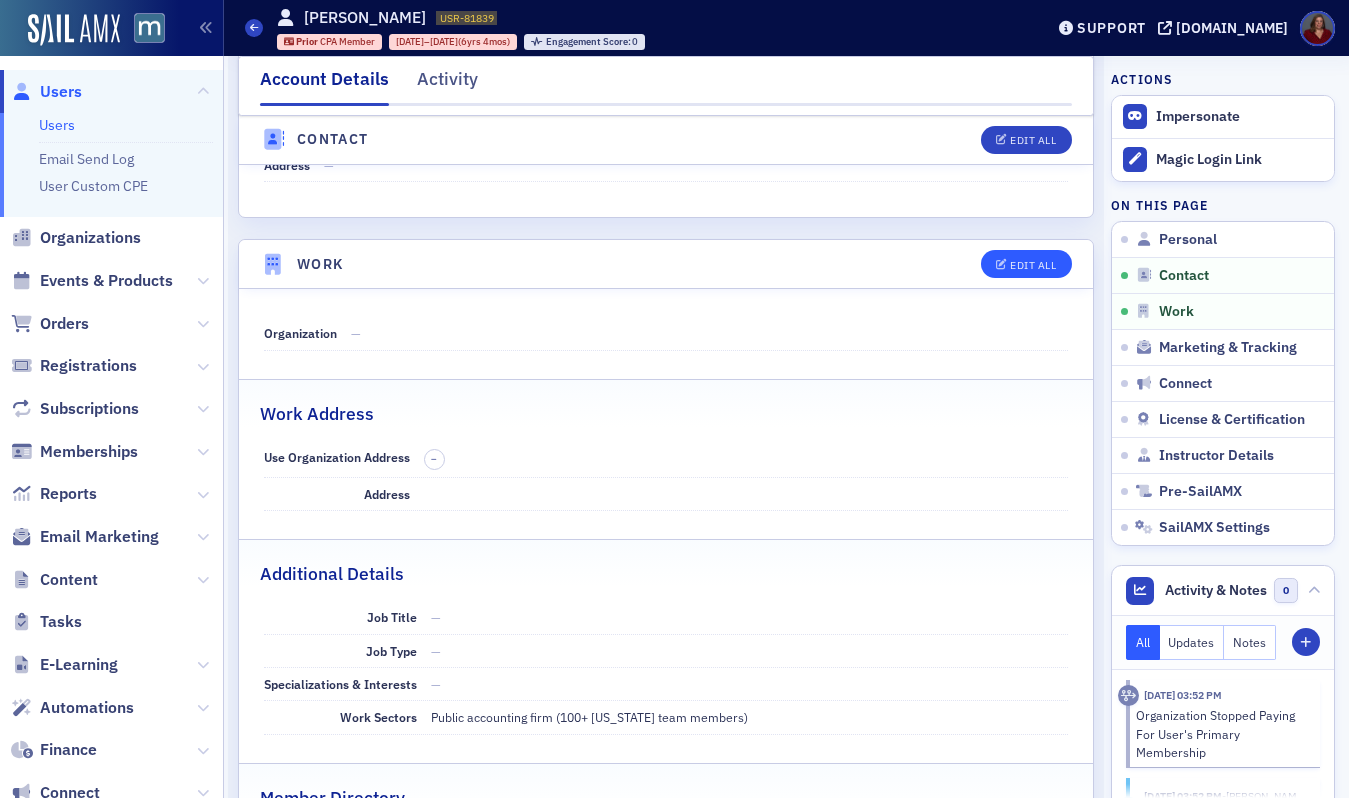 select on "US" 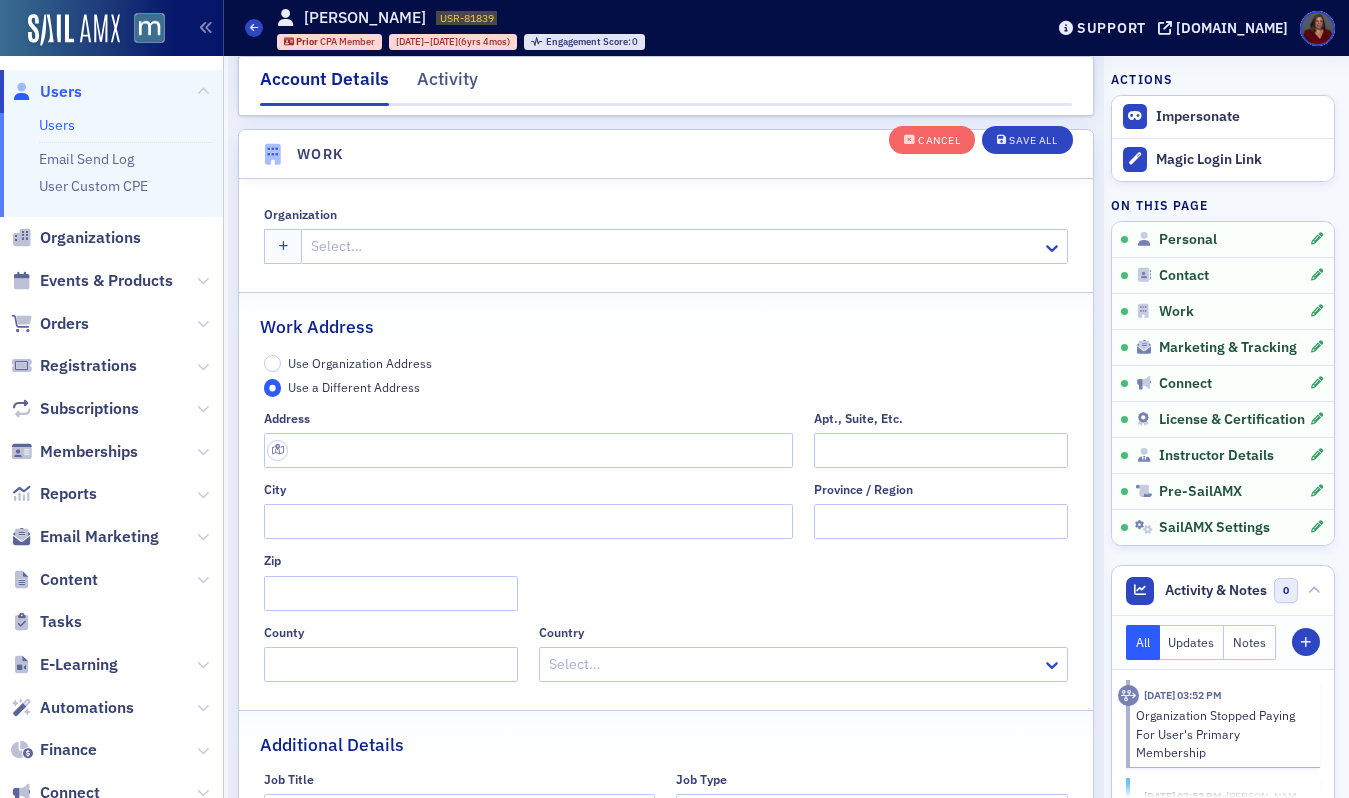 scroll, scrollTop: 1661, scrollLeft: 0, axis: vertical 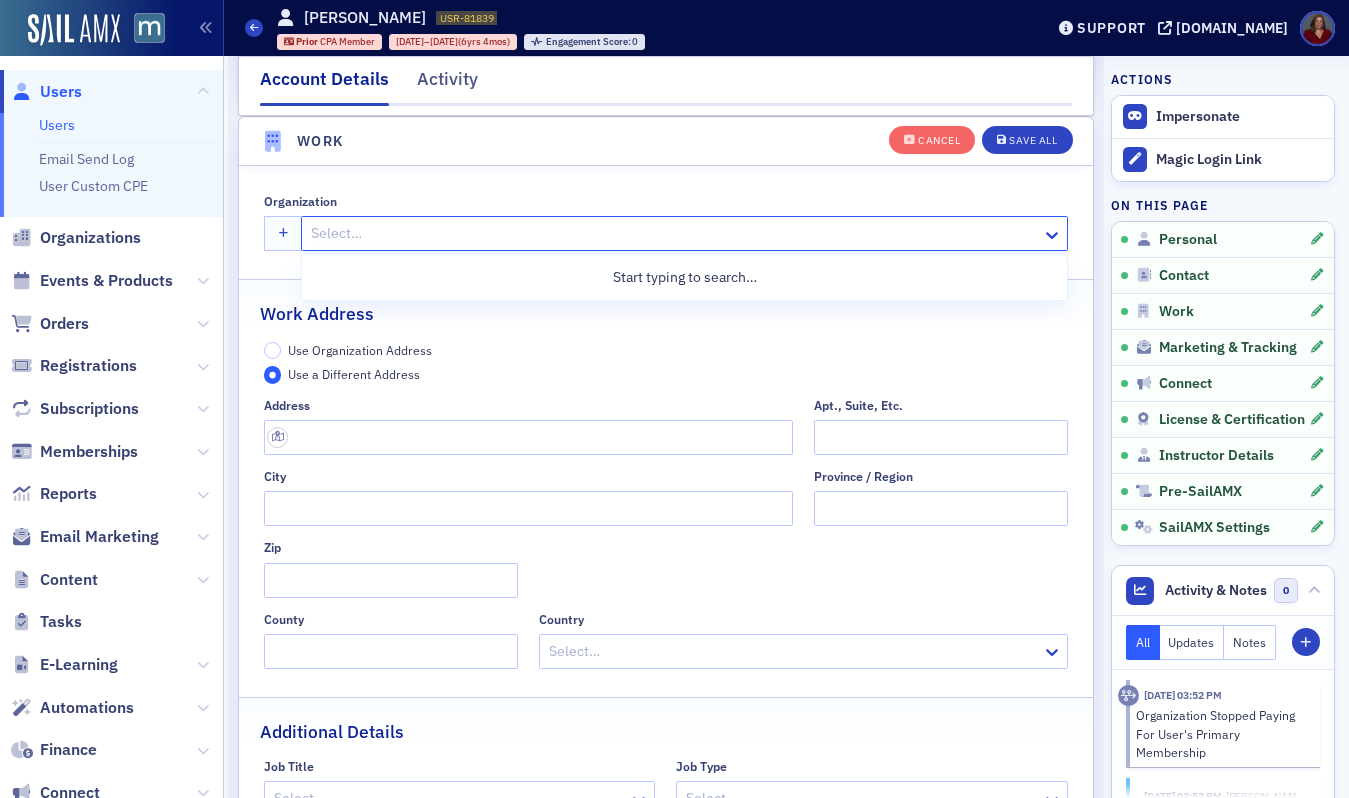 click 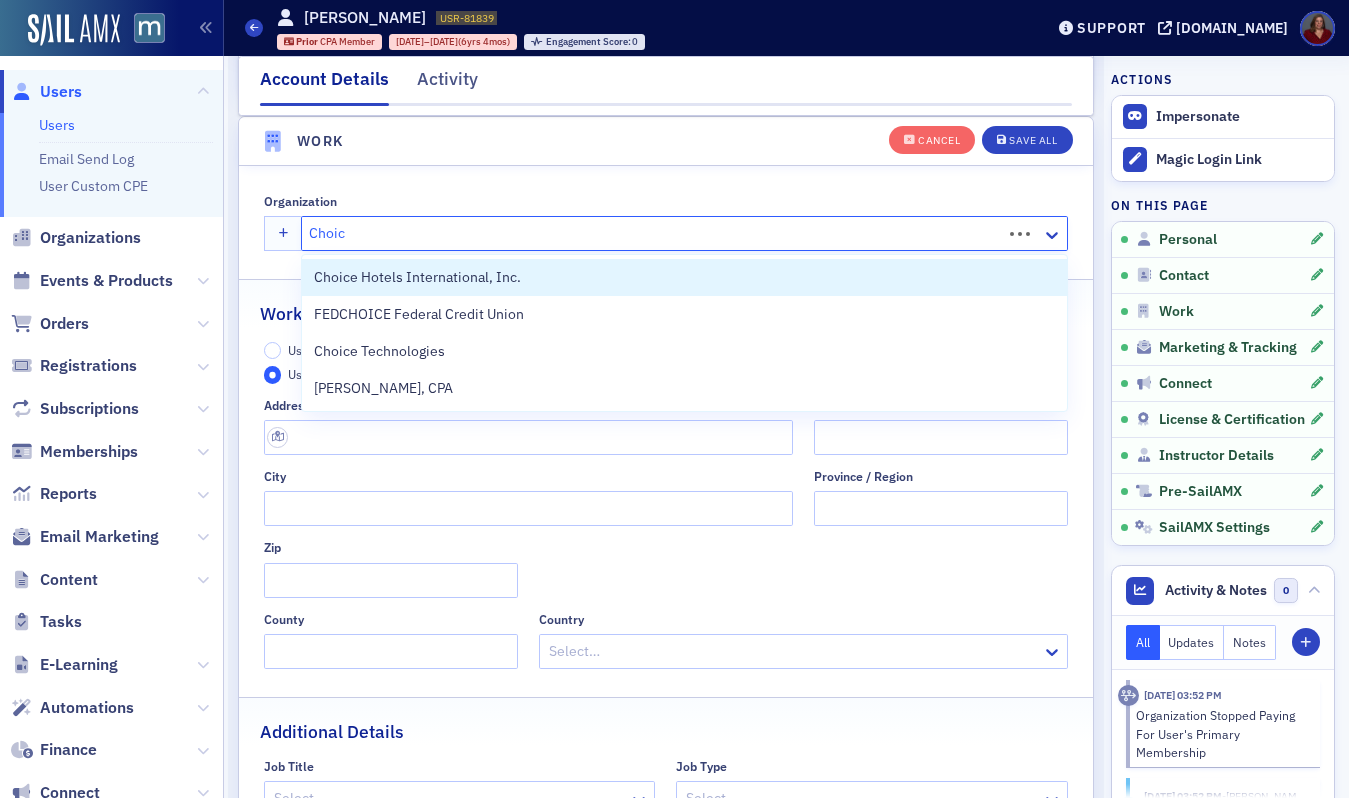 type on "Choice" 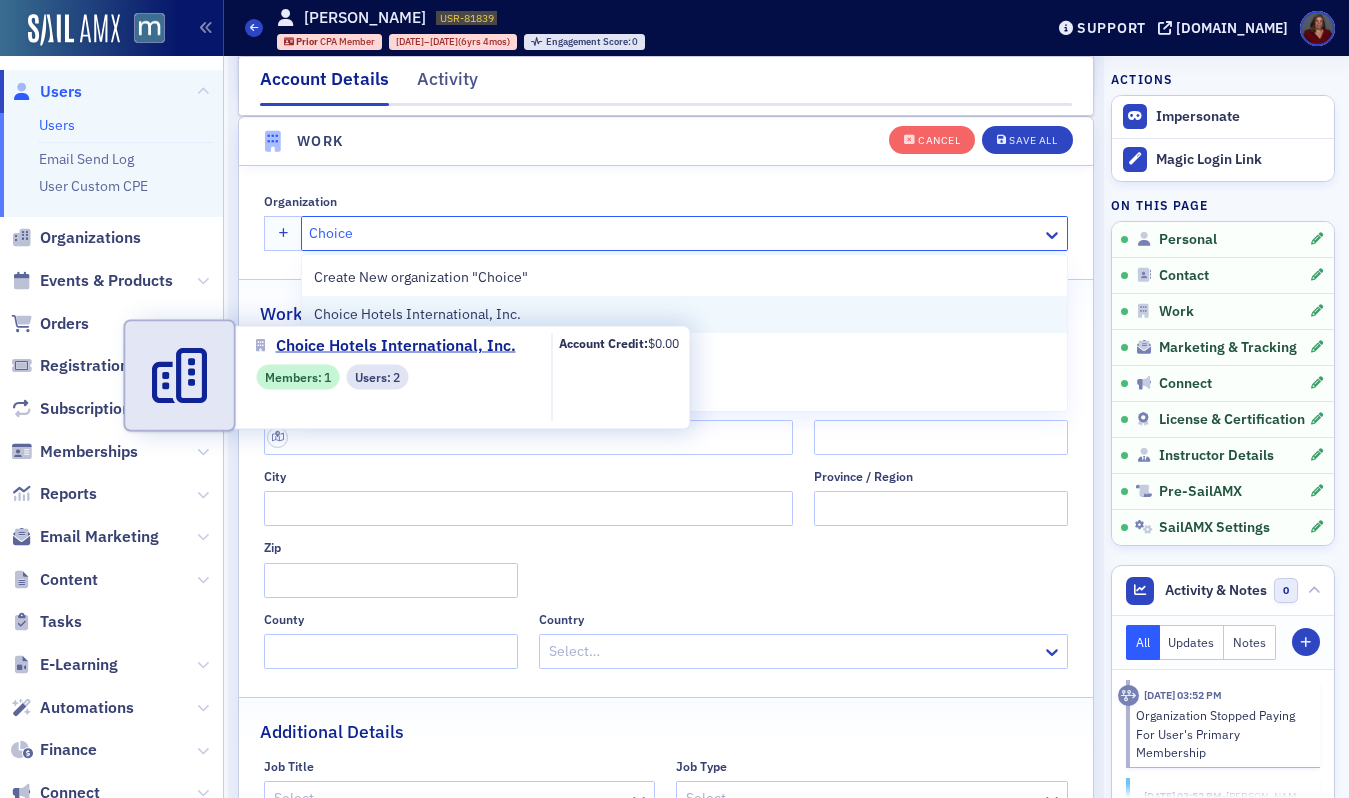 click on "Choice Hotels International, Inc." at bounding box center (417, 314) 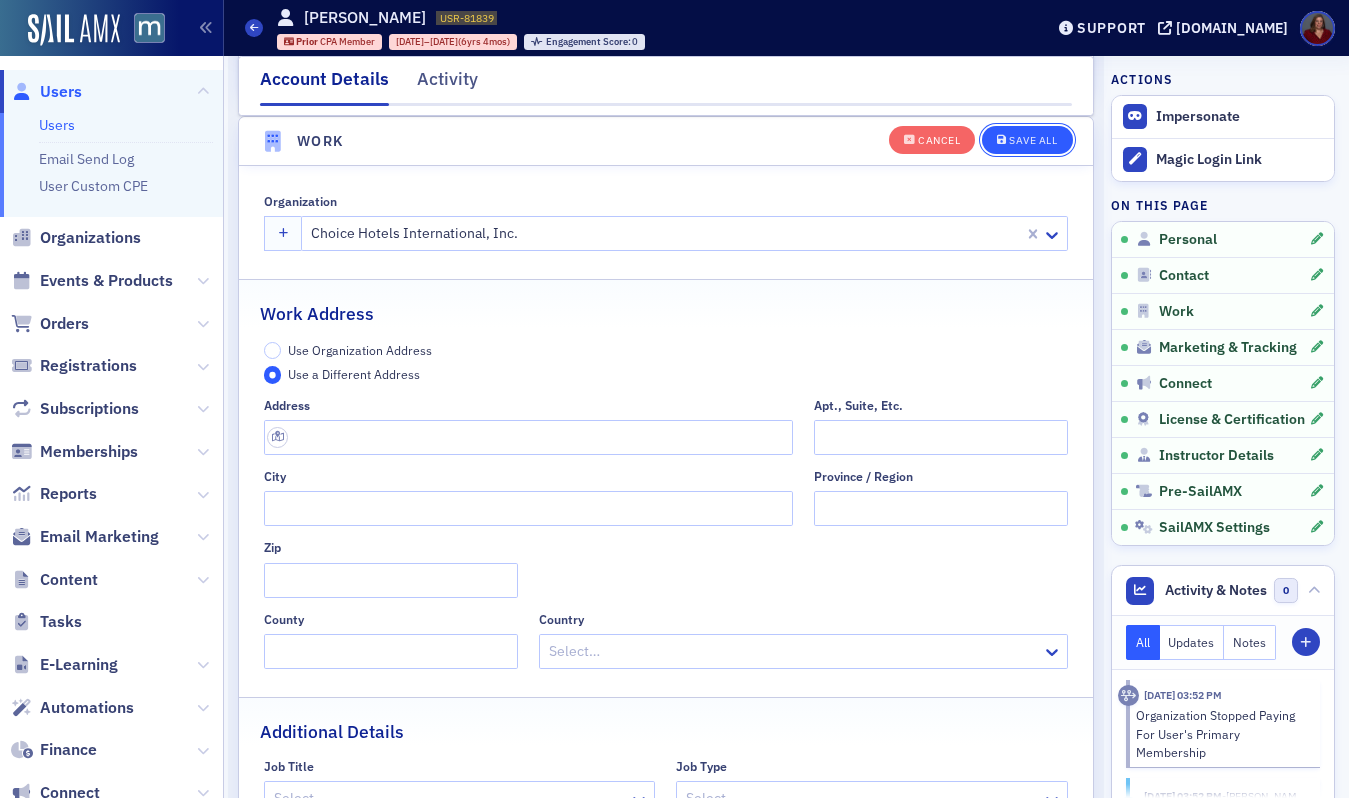 click on "Save All" 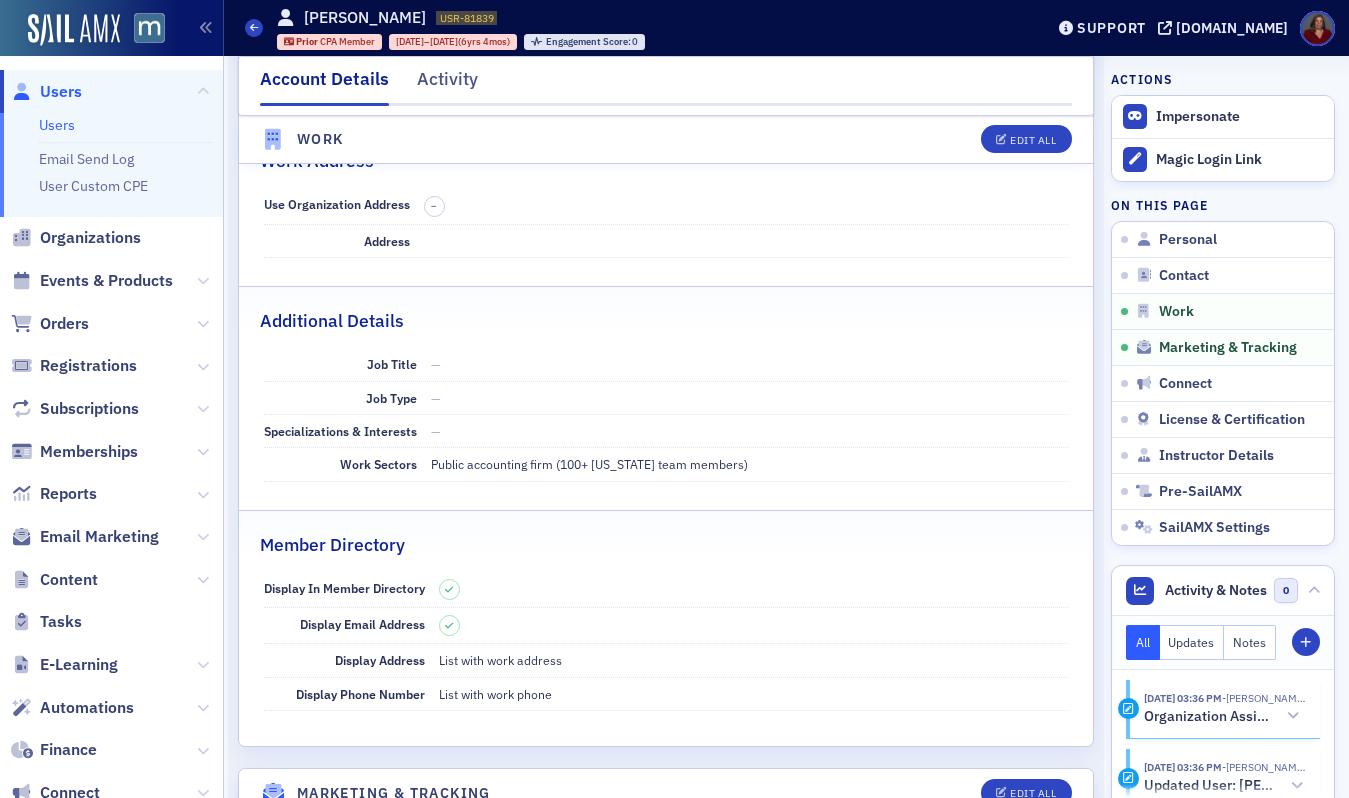 scroll, scrollTop: 1350, scrollLeft: 0, axis: vertical 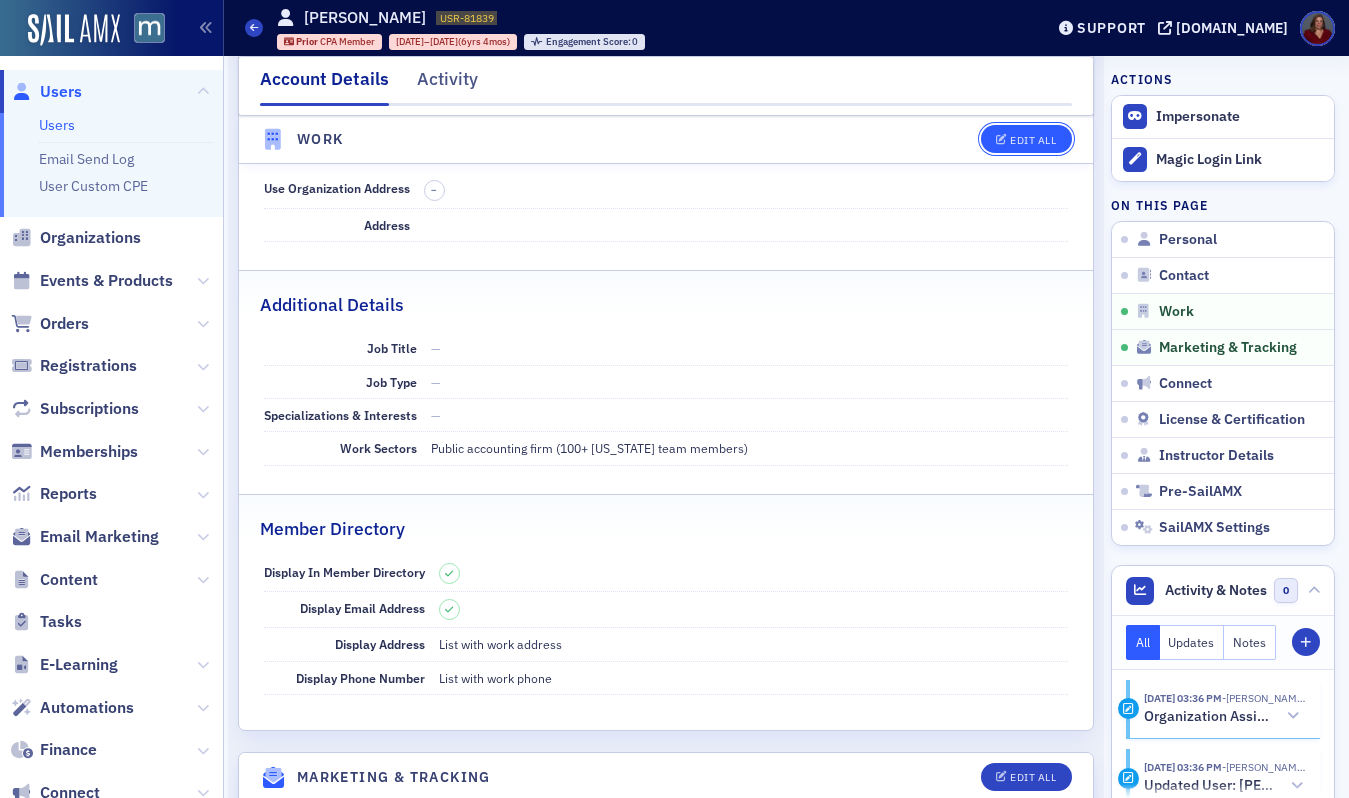 click on "Edit All" 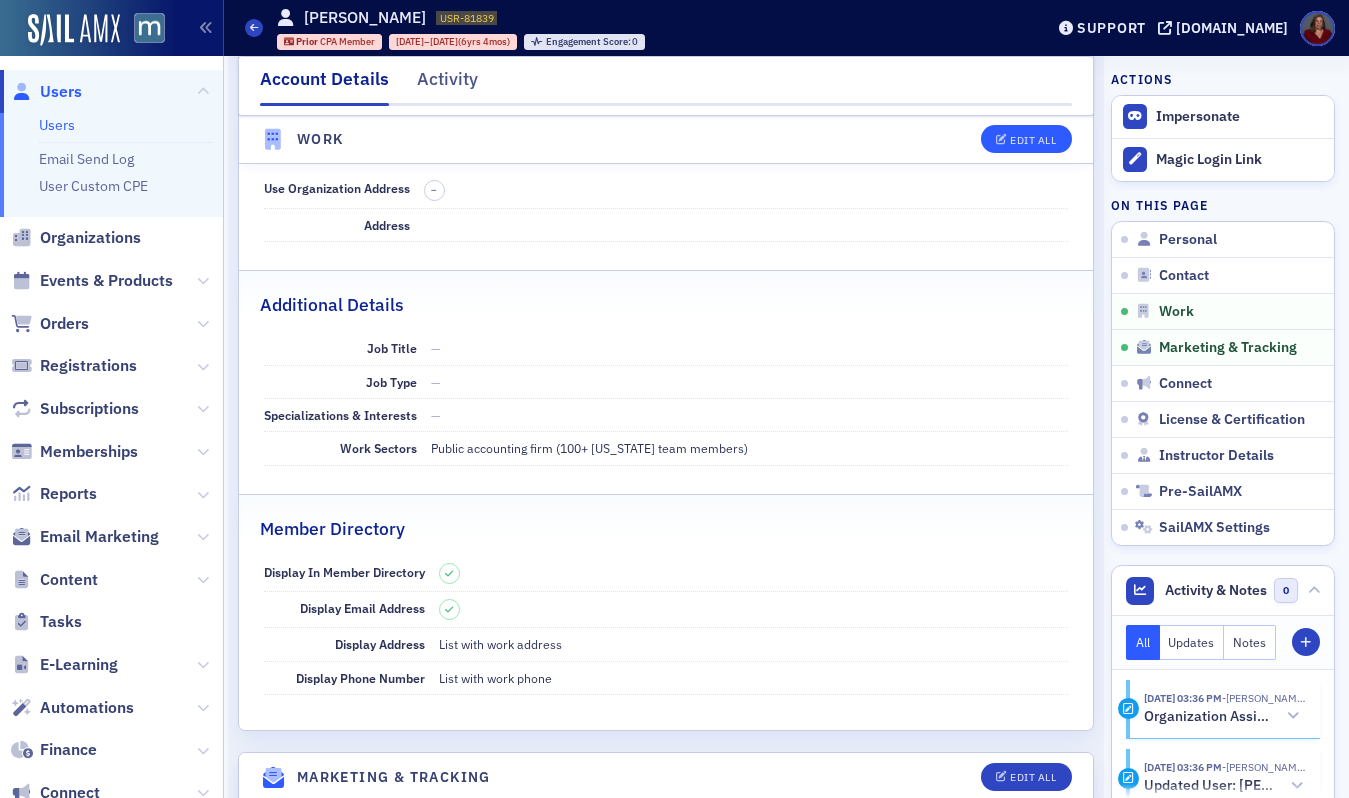 select on "US" 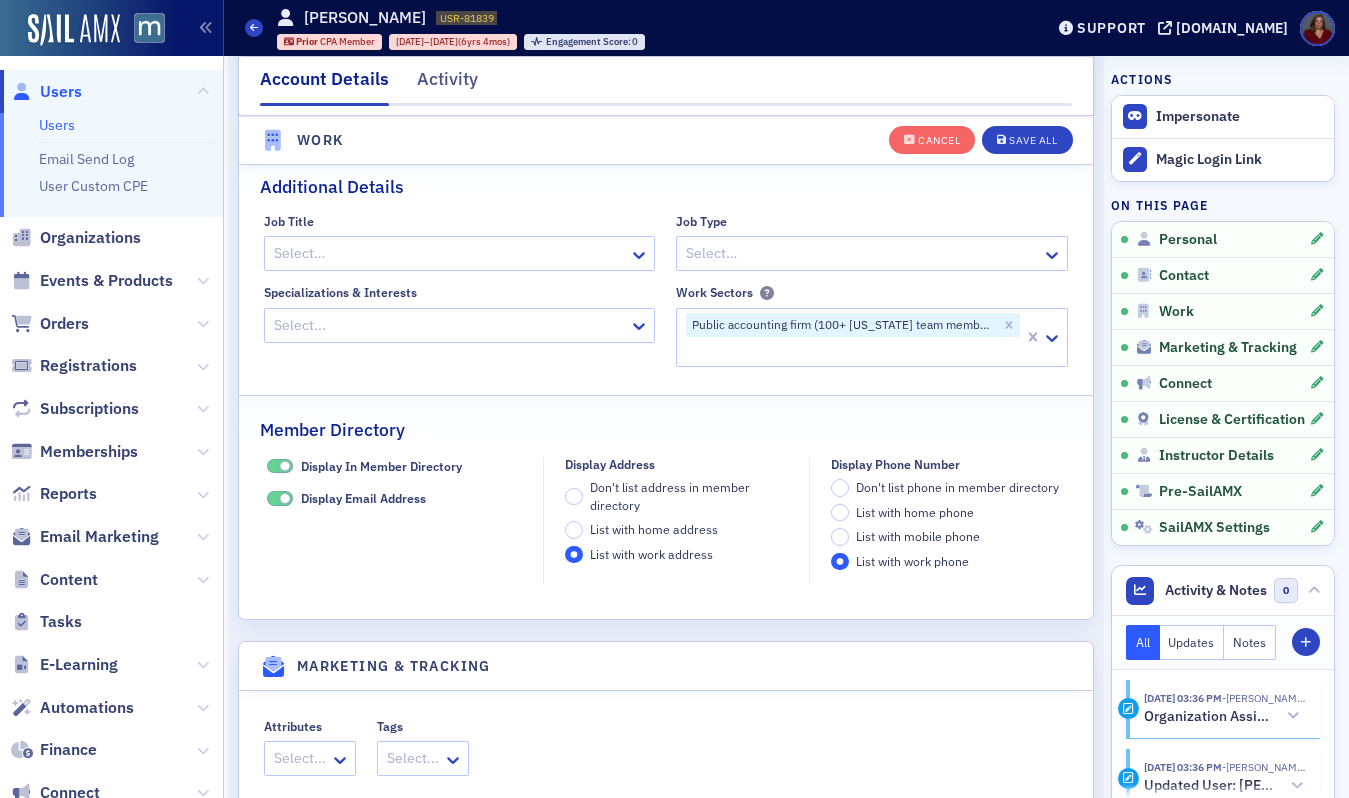scroll, scrollTop: 2207, scrollLeft: 0, axis: vertical 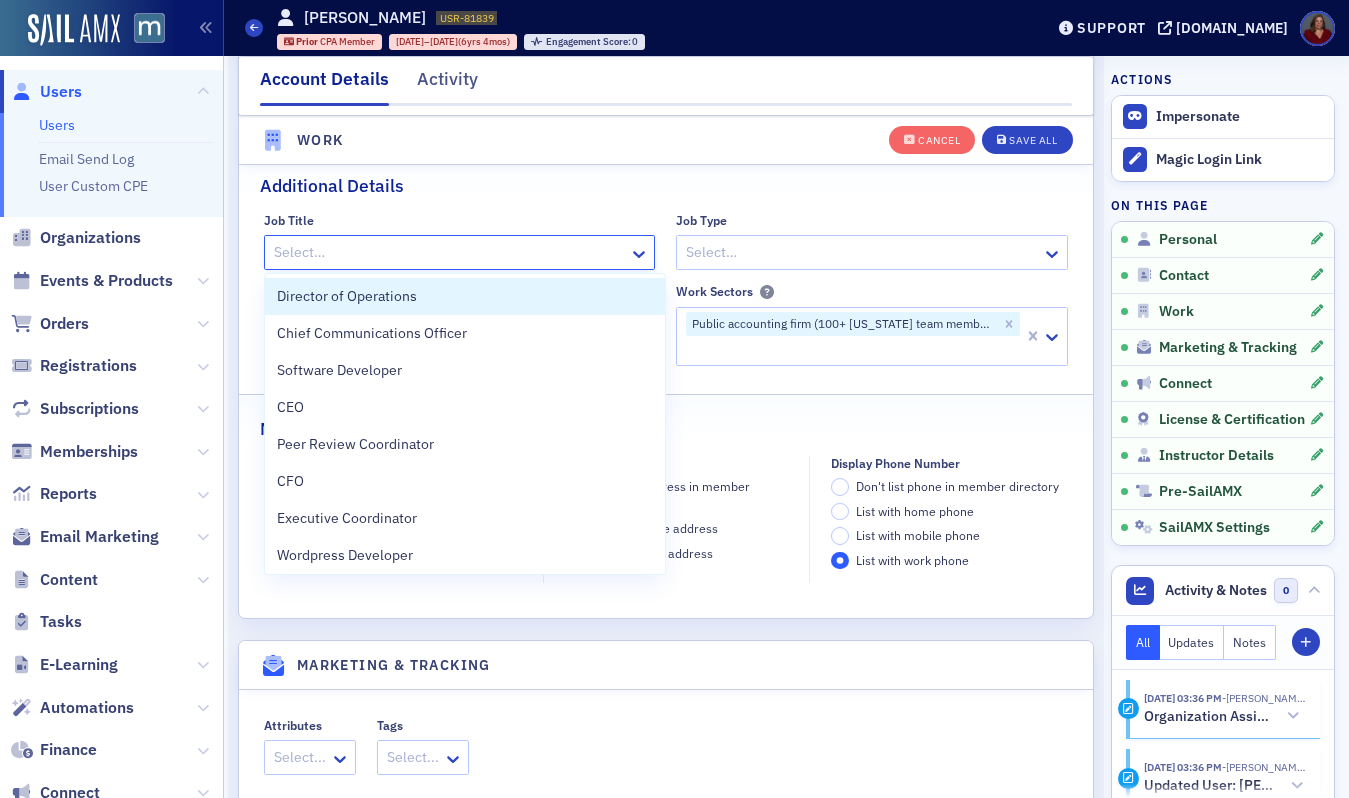 click 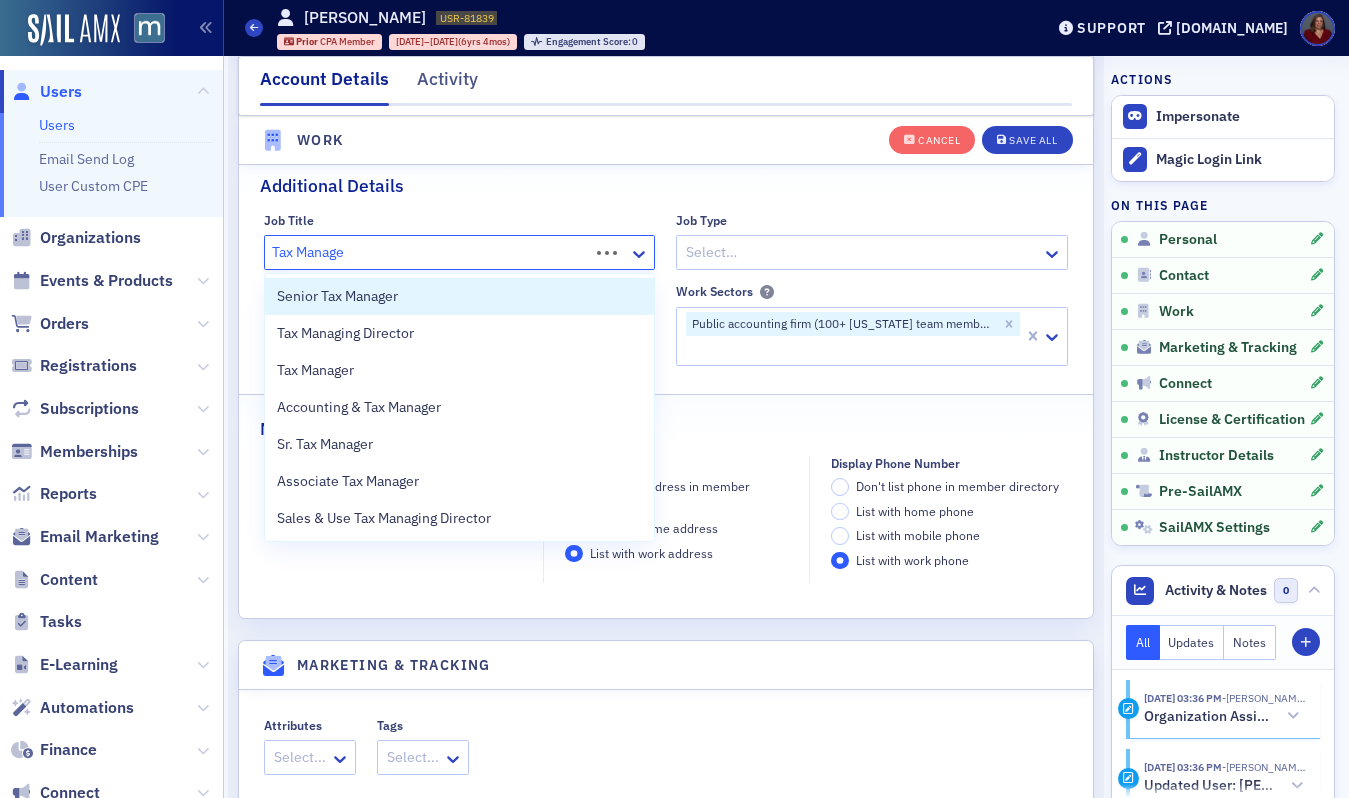 type on "Tax Manager" 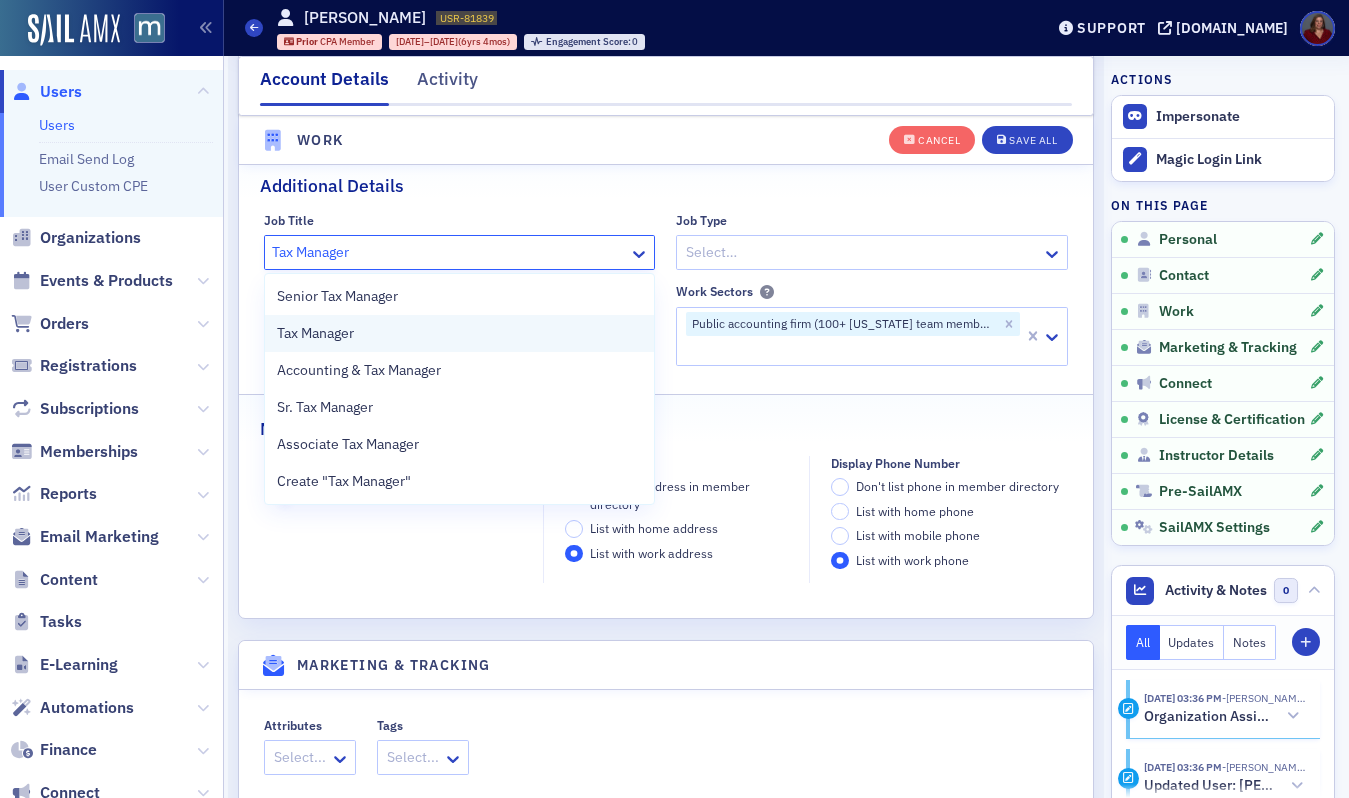 click on "Tax Manager" at bounding box center [315, 333] 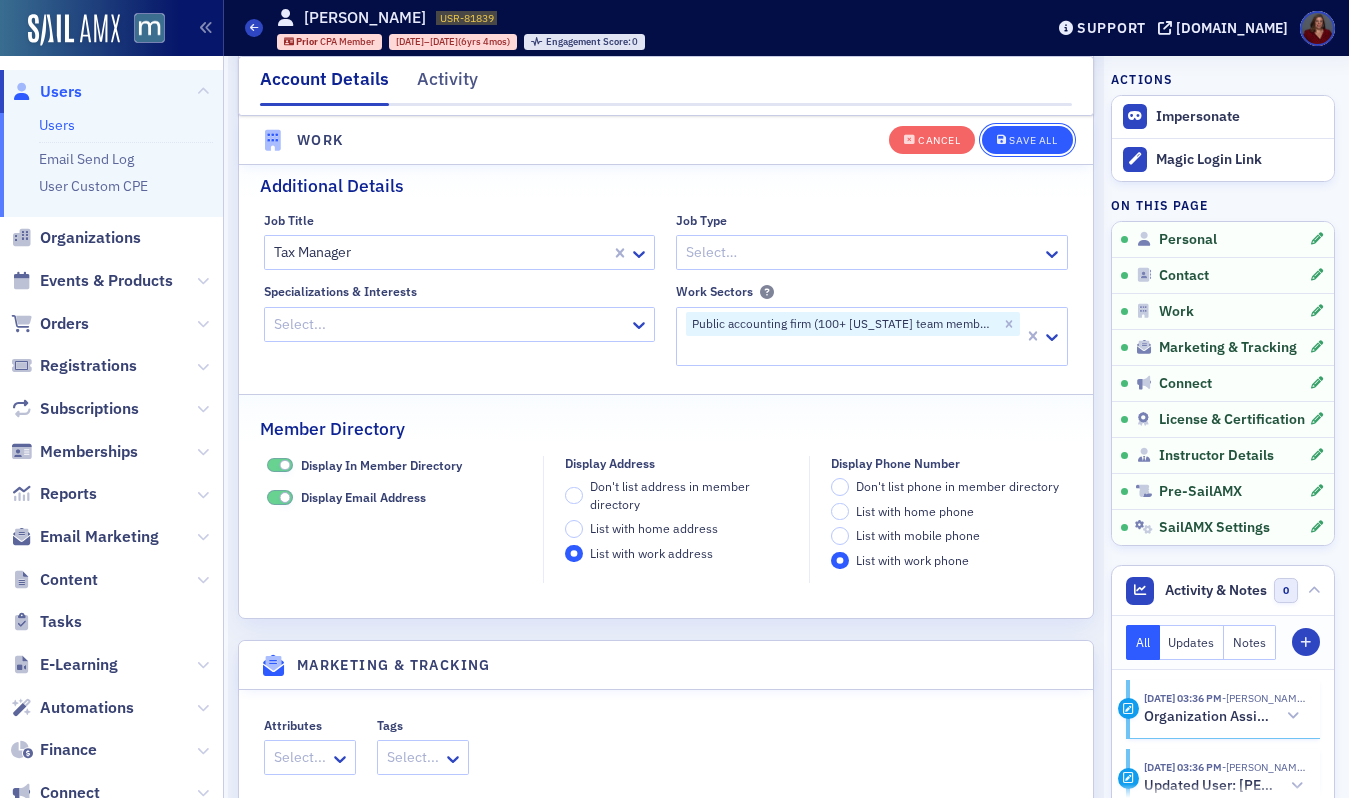 click on "Save All" 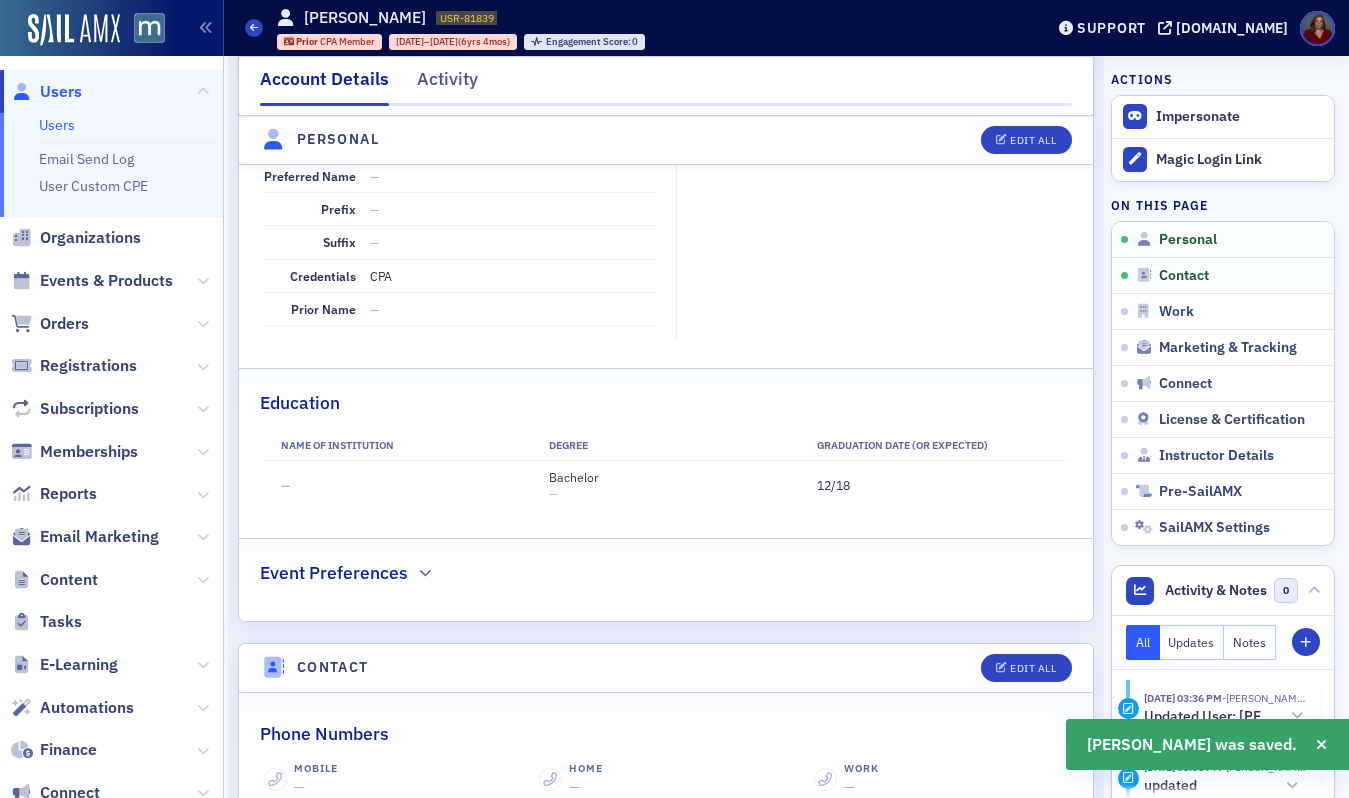 scroll, scrollTop: 0, scrollLeft: 0, axis: both 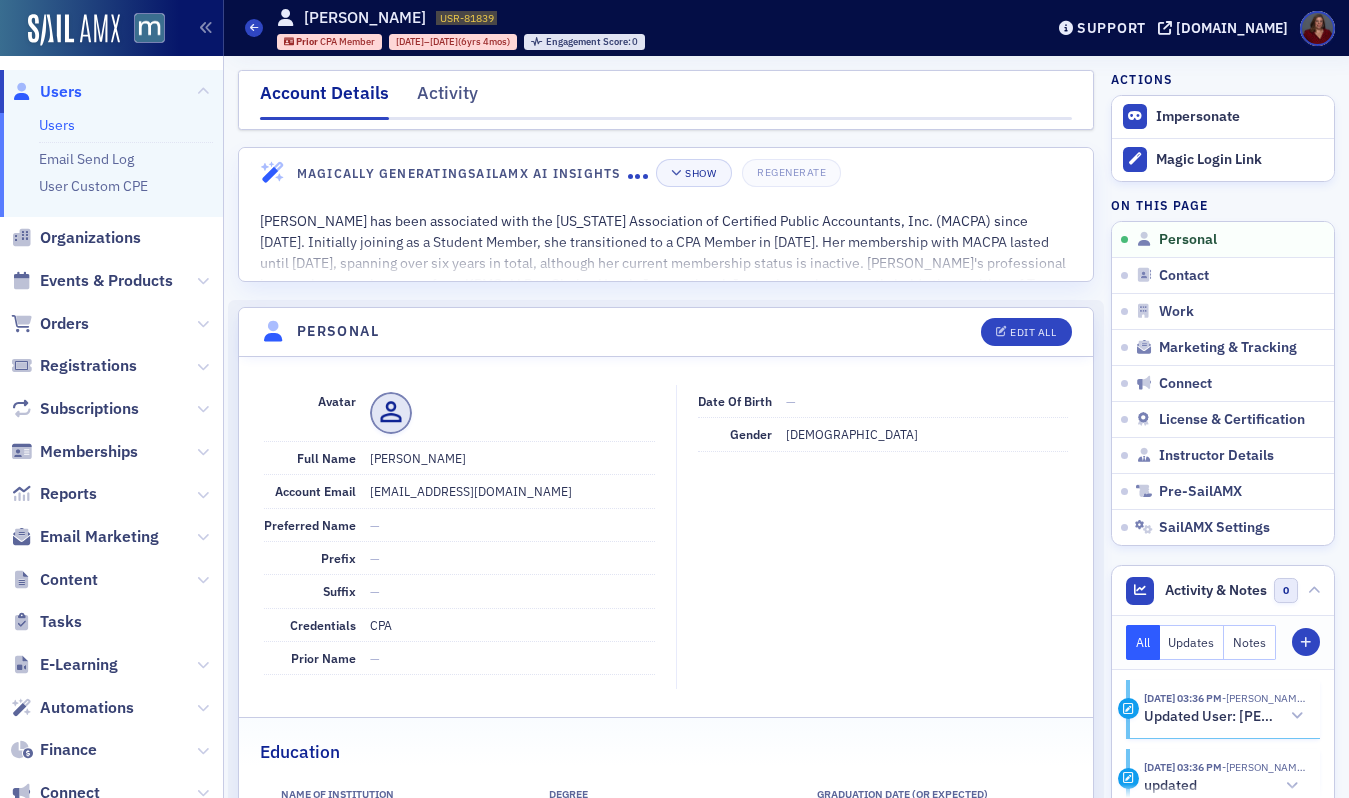 click on "Users" 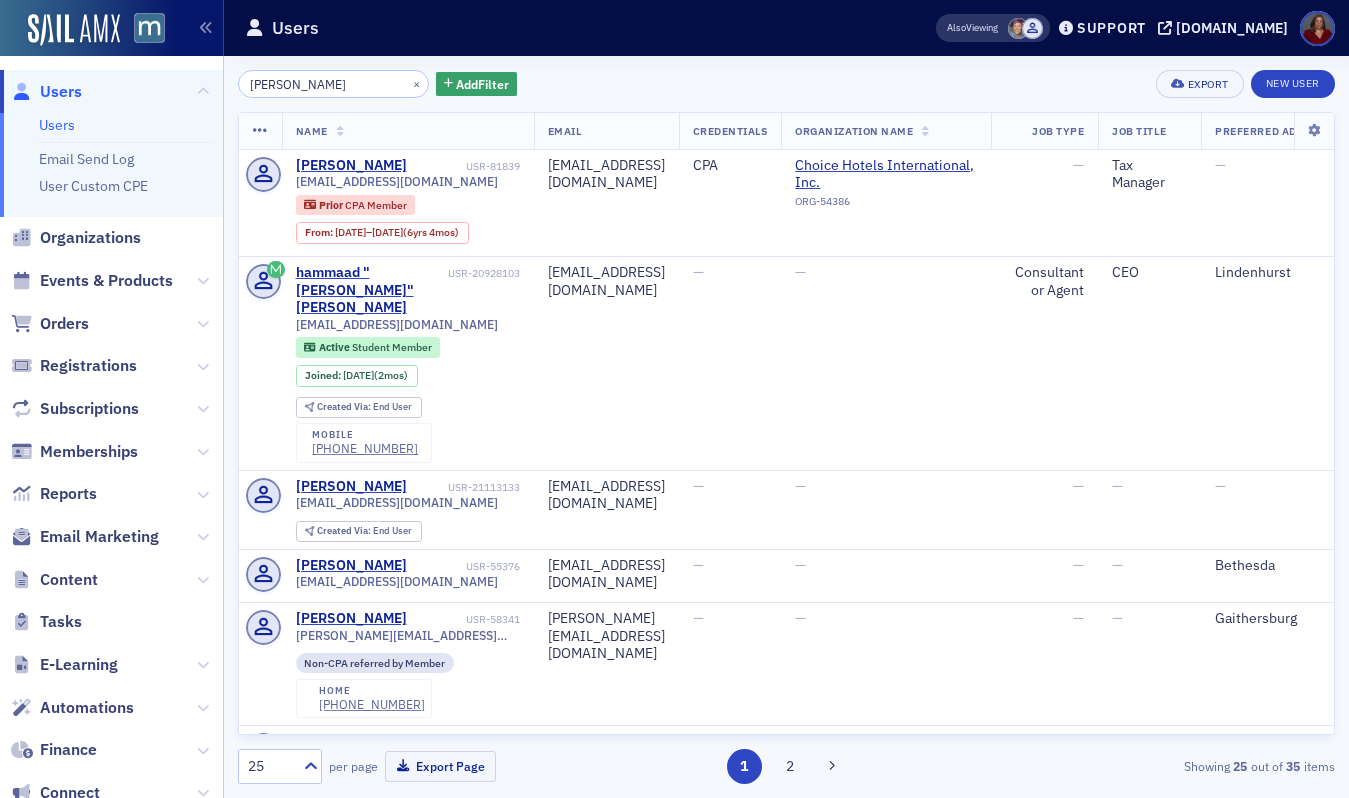 drag, startPoint x: 344, startPoint y: 82, endPoint x: 172, endPoint y: 77, distance: 172.07266 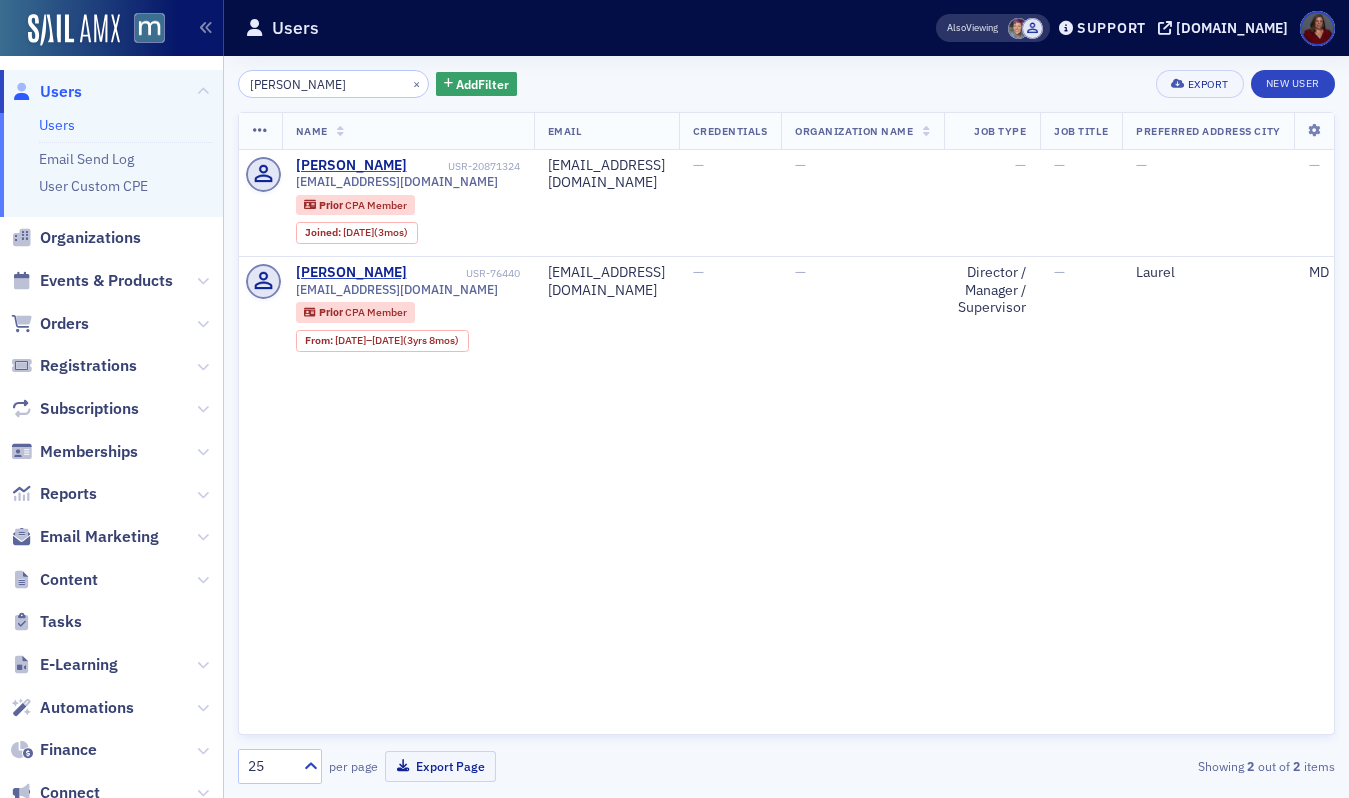 type on "[PERSON_NAME]" 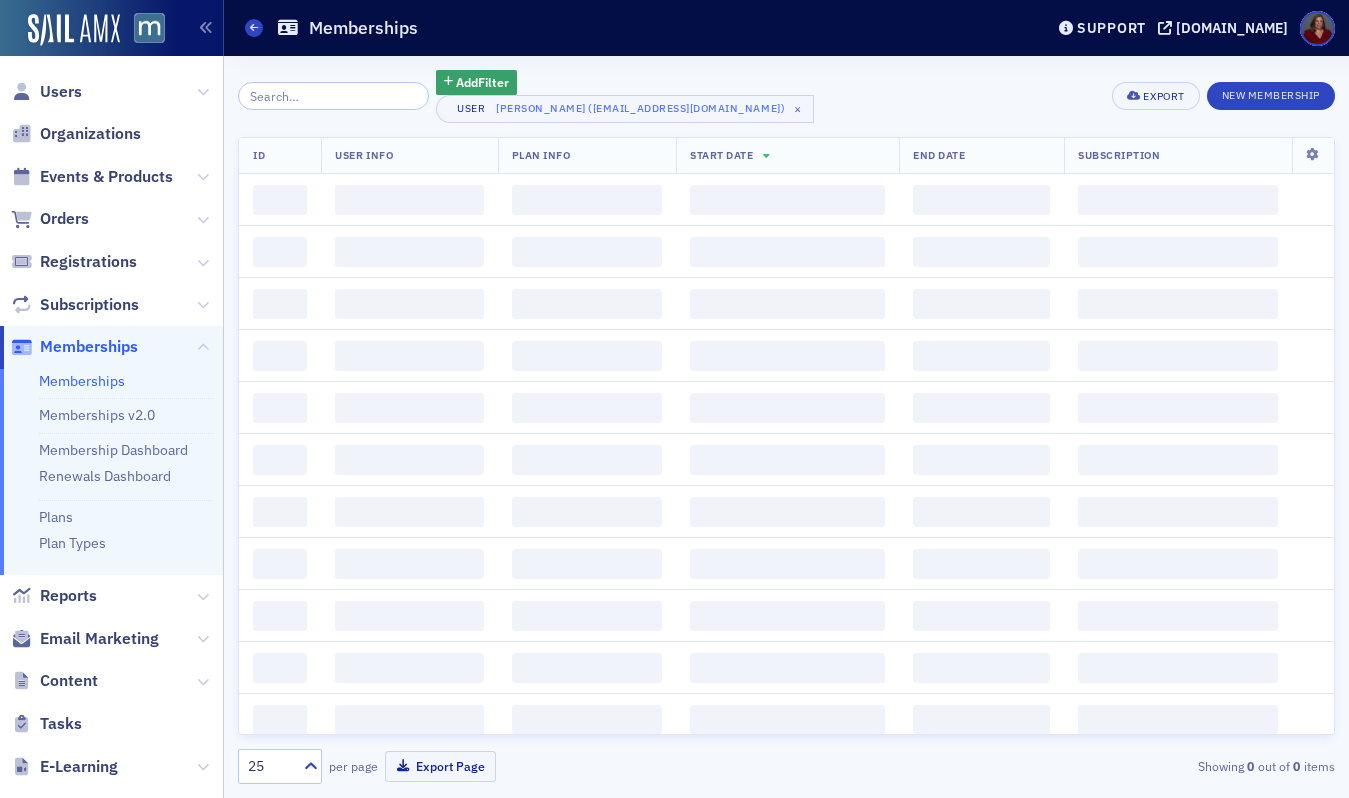 scroll, scrollTop: 0, scrollLeft: 0, axis: both 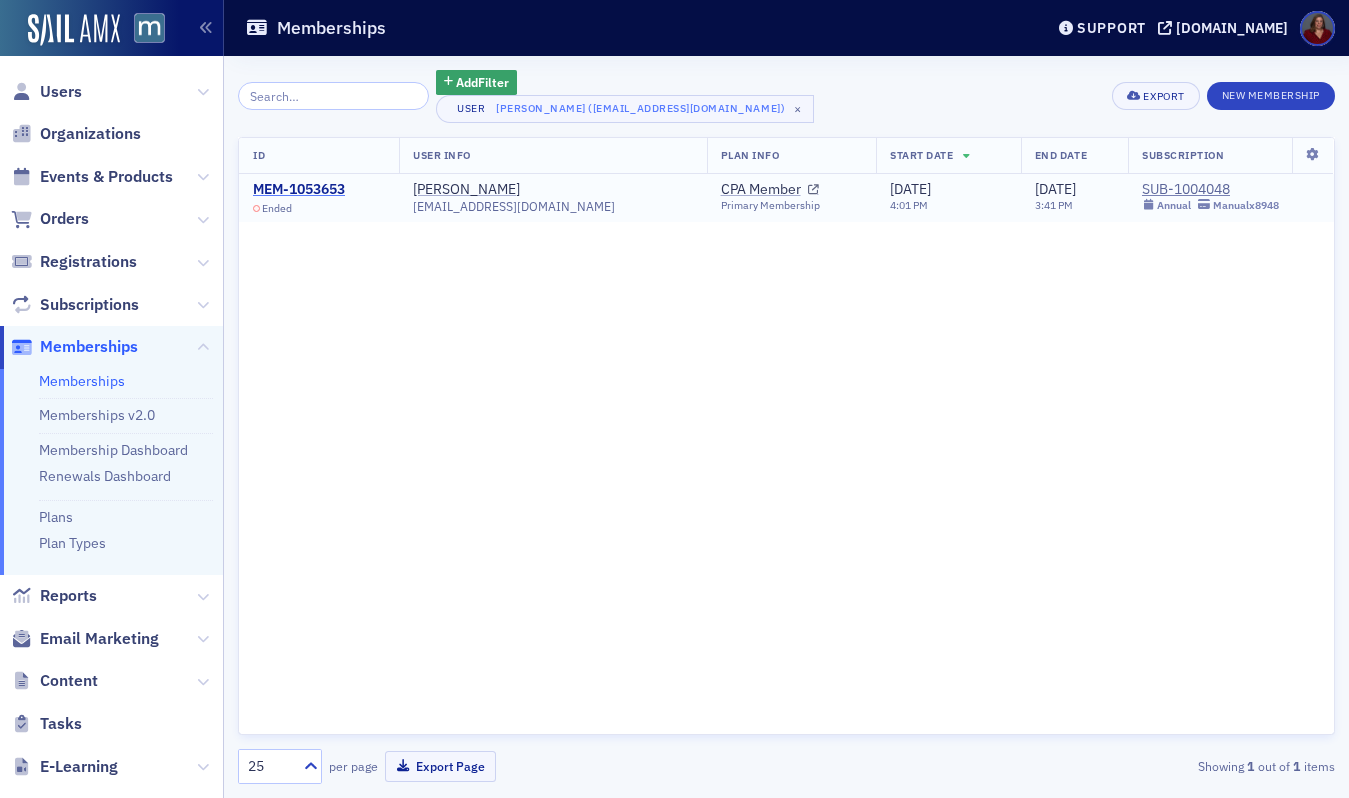 click on "MEM-1053653" 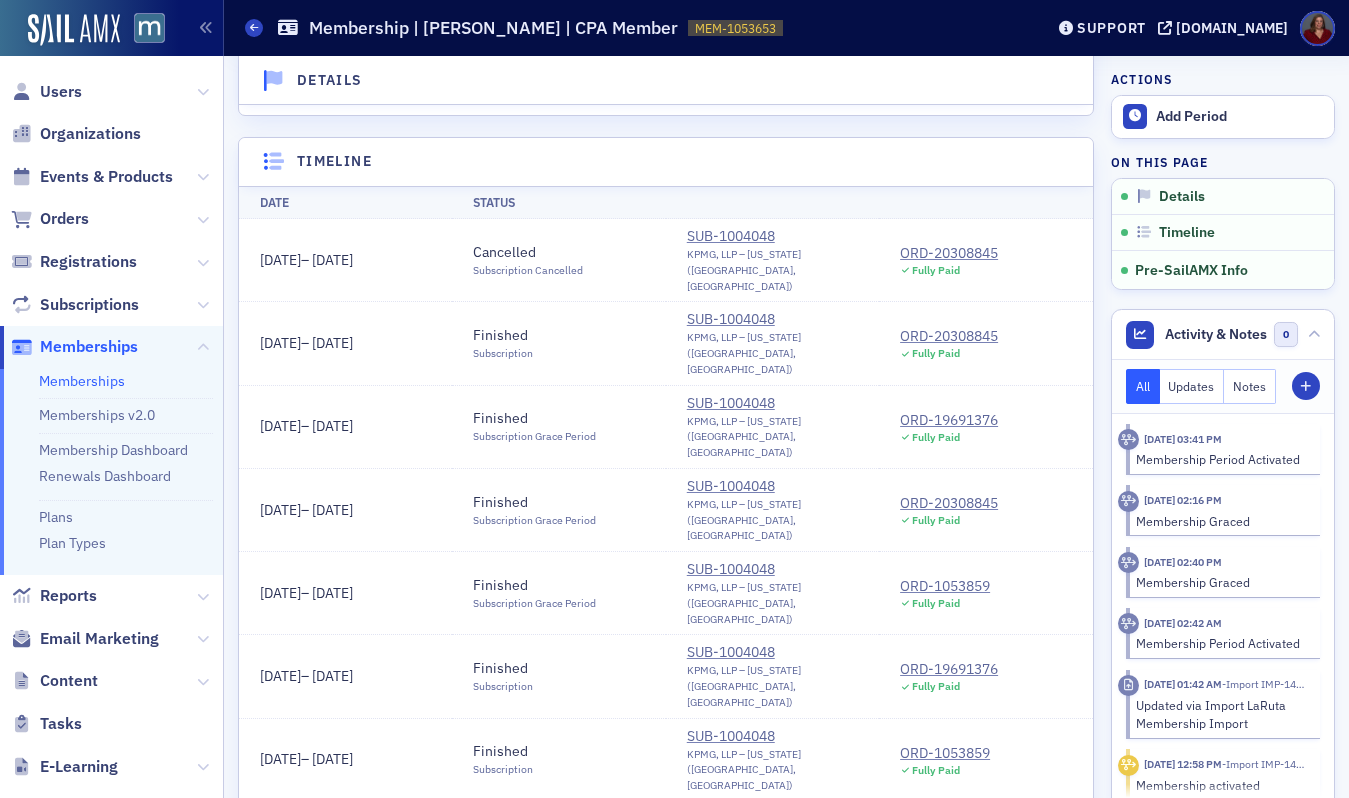 scroll, scrollTop: 236, scrollLeft: 0, axis: vertical 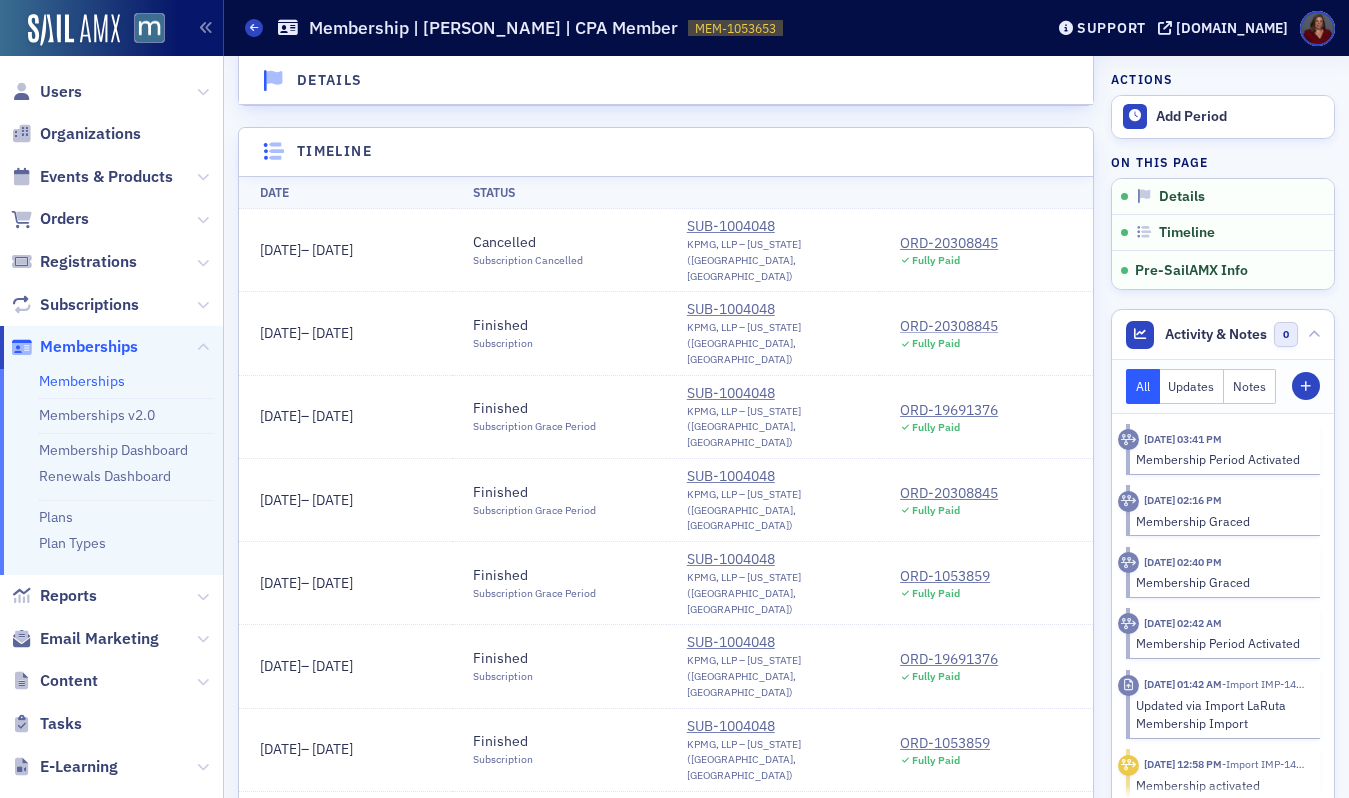 click on "ORD-20308845" 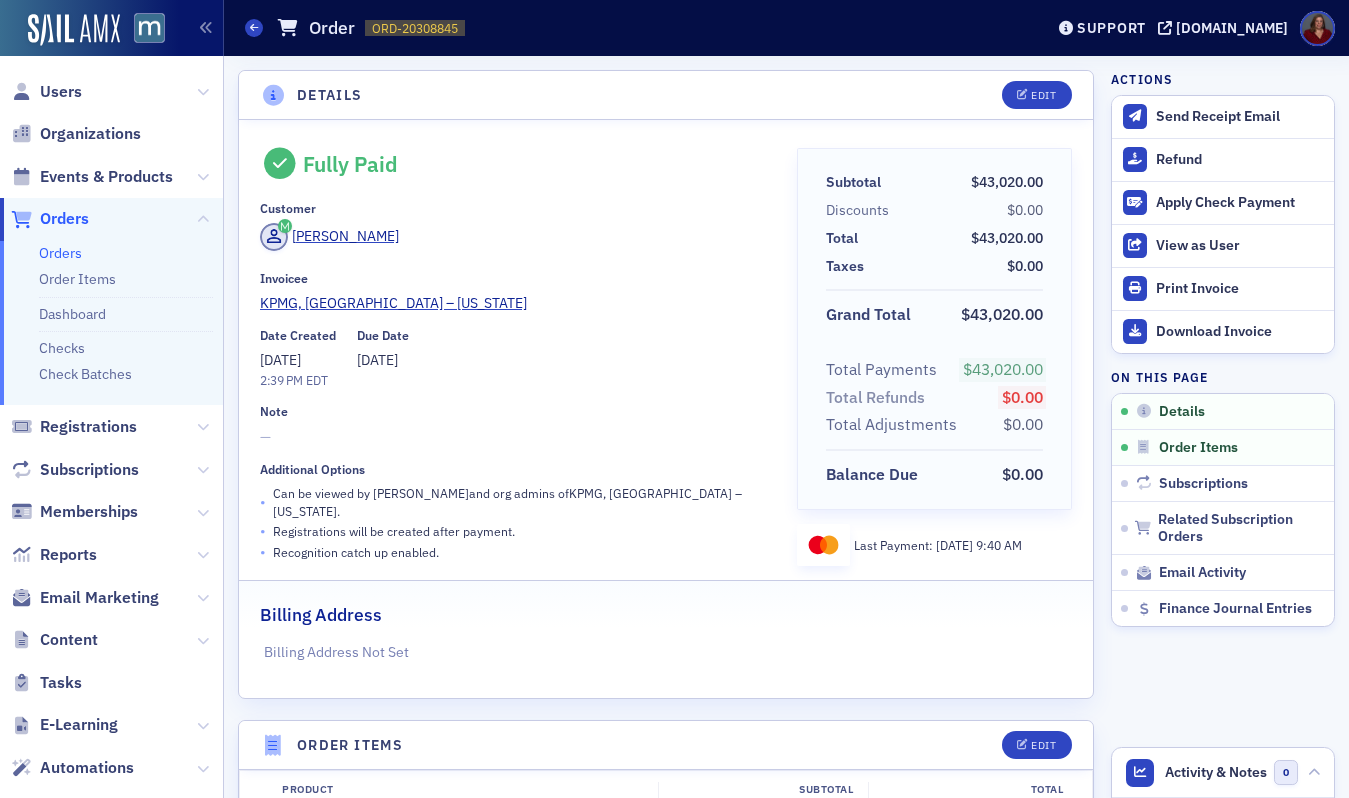 scroll, scrollTop: 0, scrollLeft: 0, axis: both 